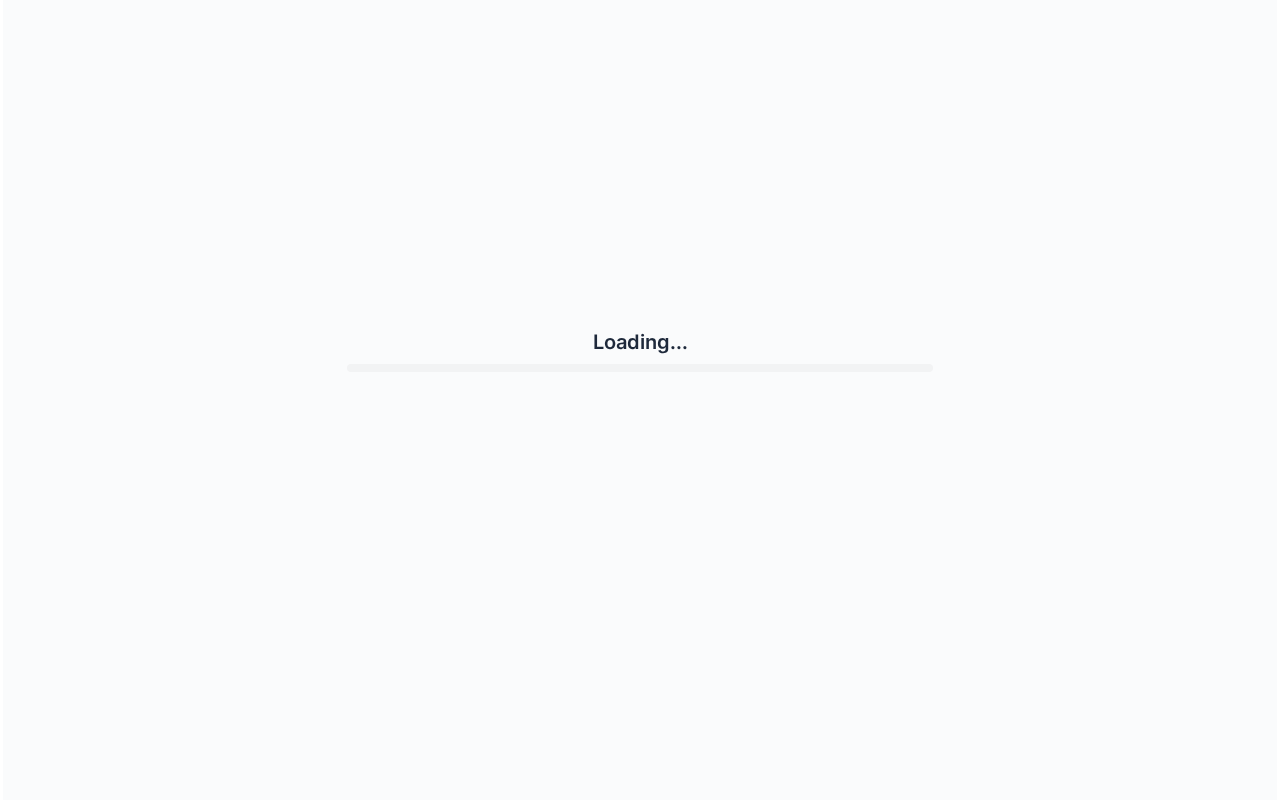 scroll, scrollTop: 0, scrollLeft: 0, axis: both 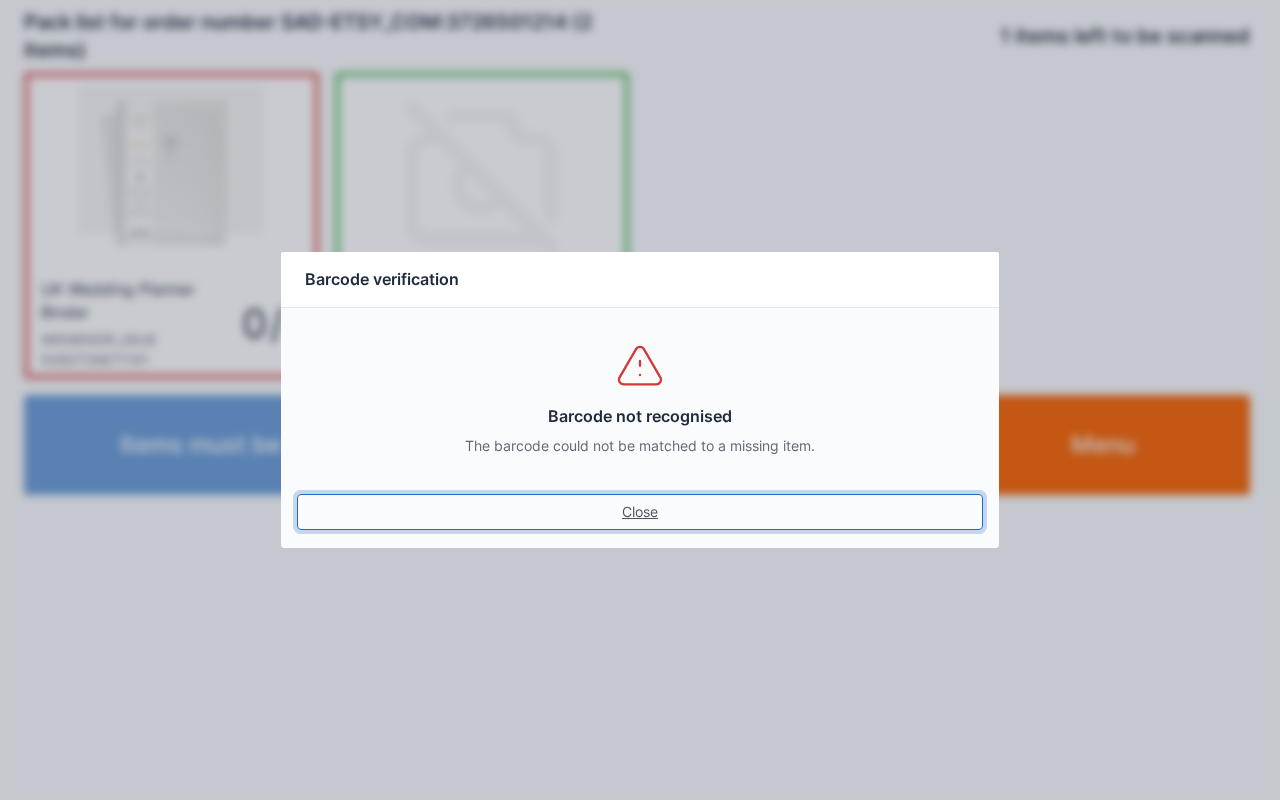 click on "Close" at bounding box center (640, 512) 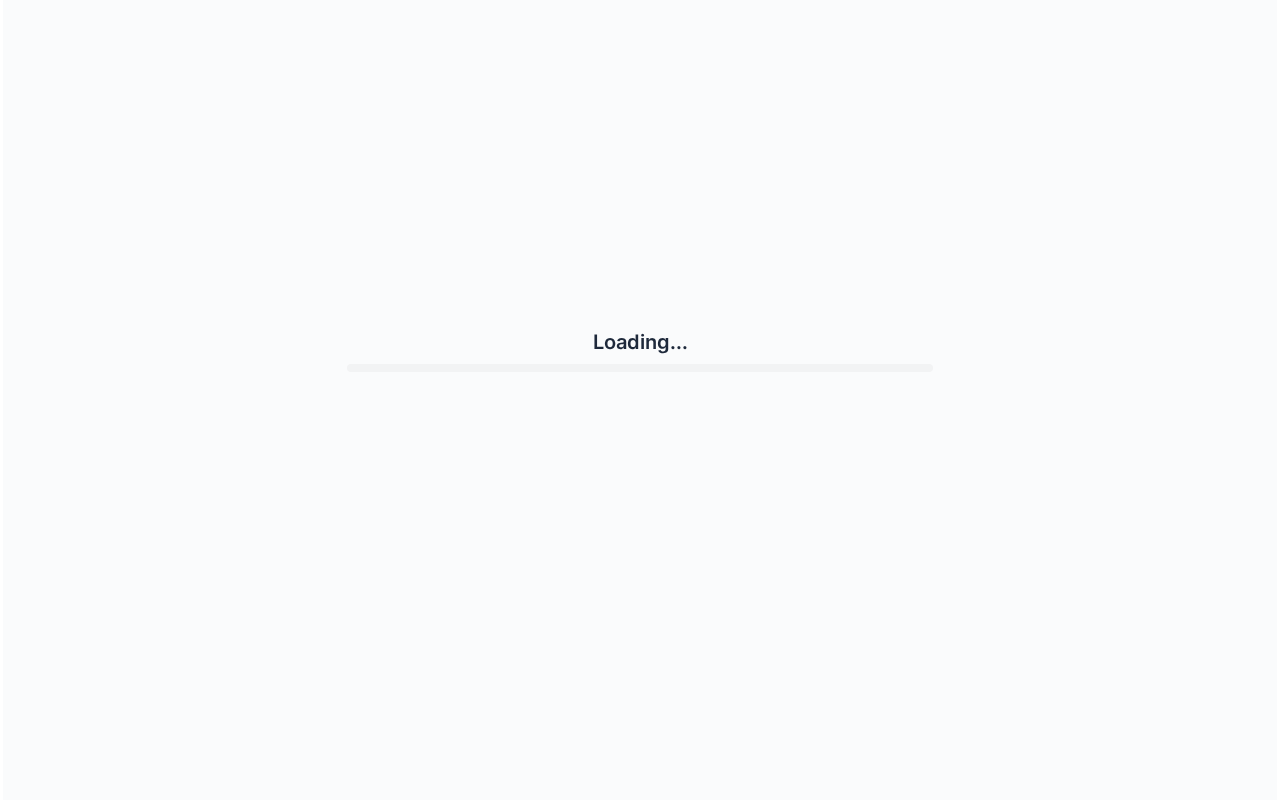 scroll, scrollTop: 0, scrollLeft: 0, axis: both 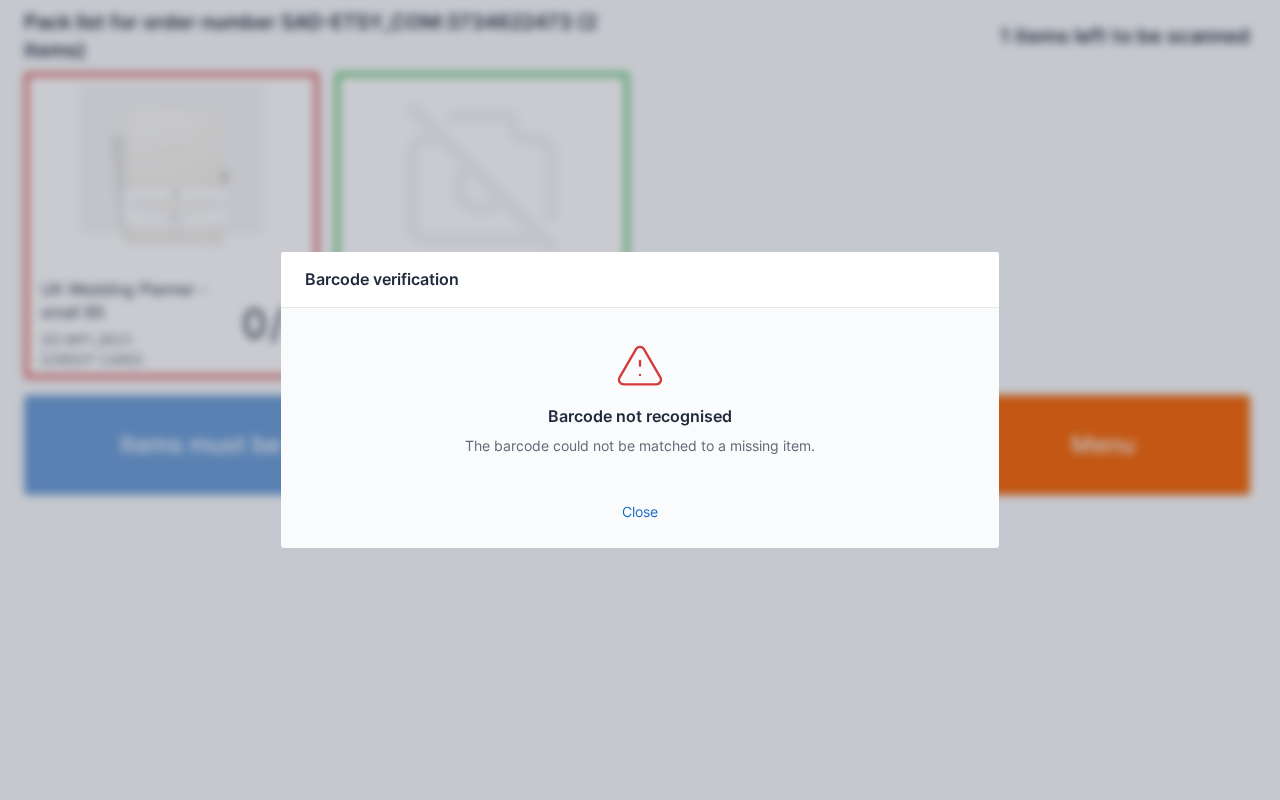 click on "Close" at bounding box center [640, 512] 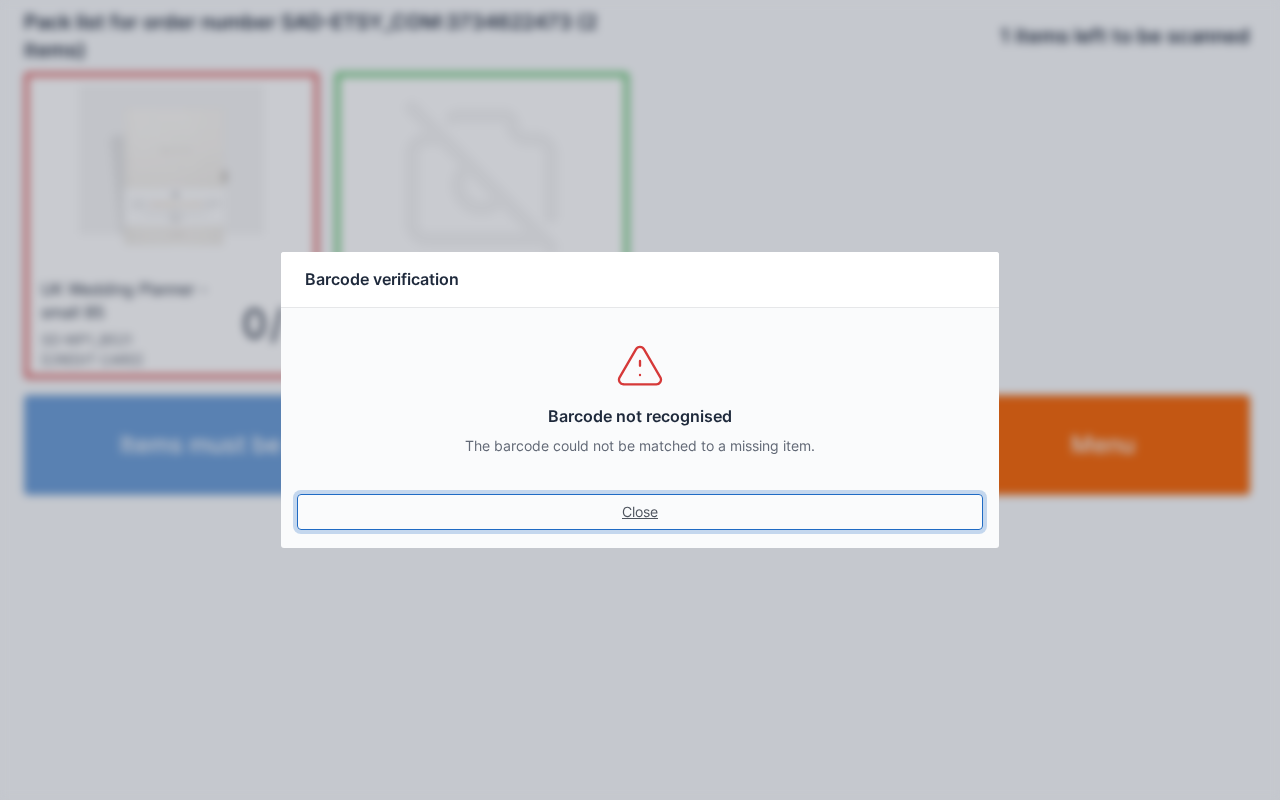 click on "Close" at bounding box center [640, 512] 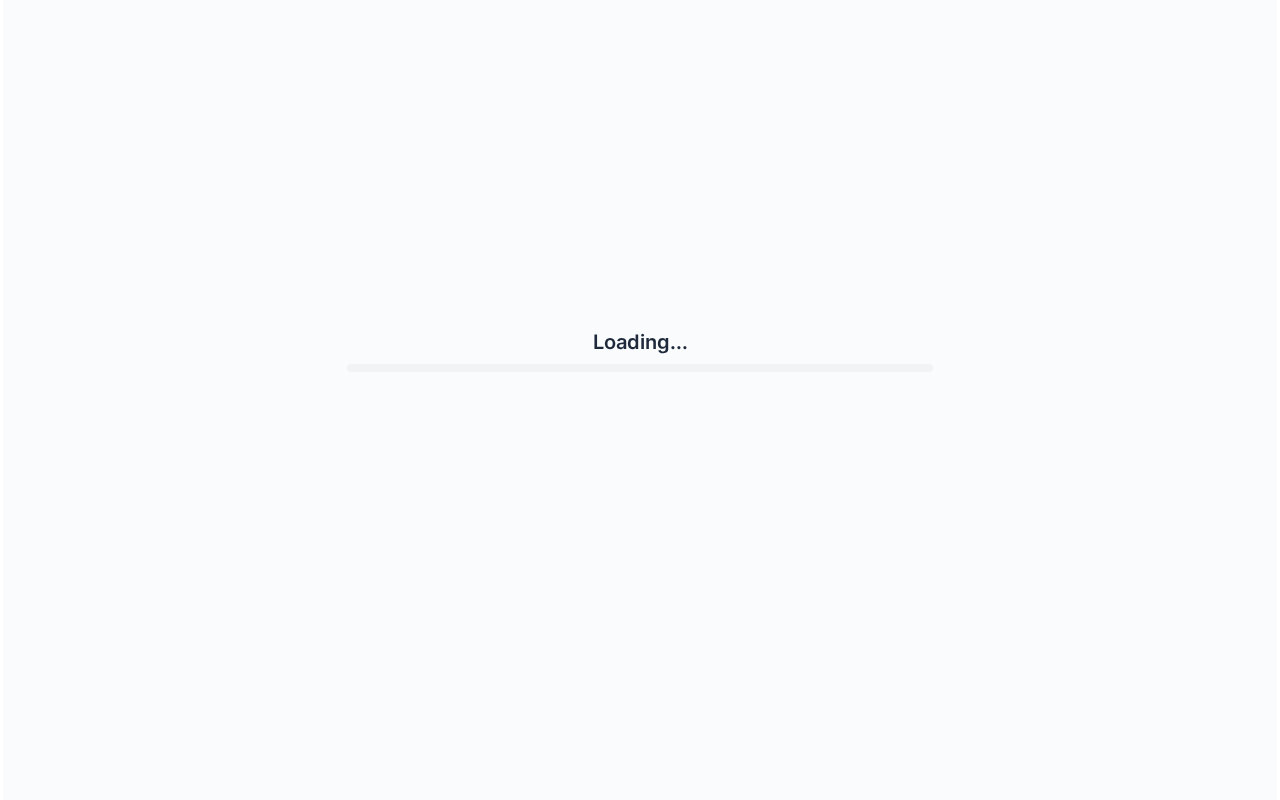 scroll, scrollTop: 0, scrollLeft: 0, axis: both 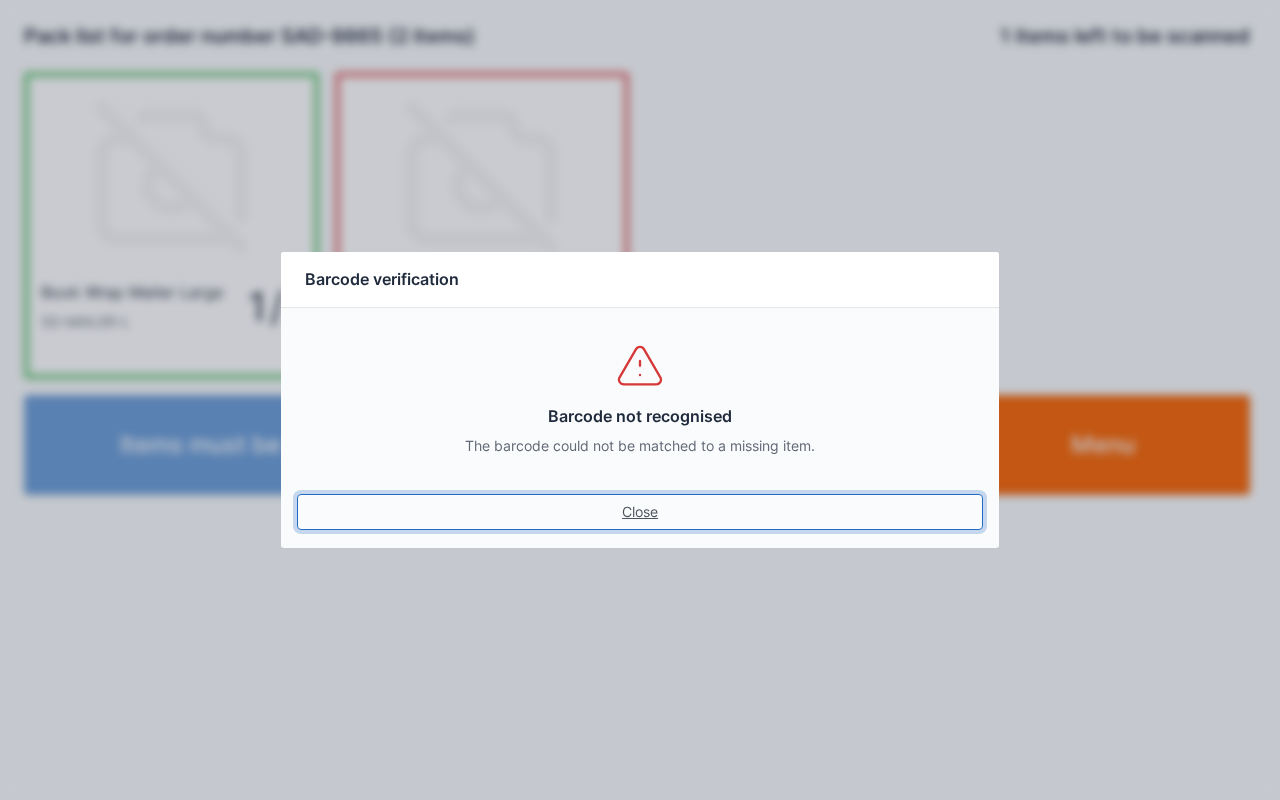 click on "Close" at bounding box center (640, 512) 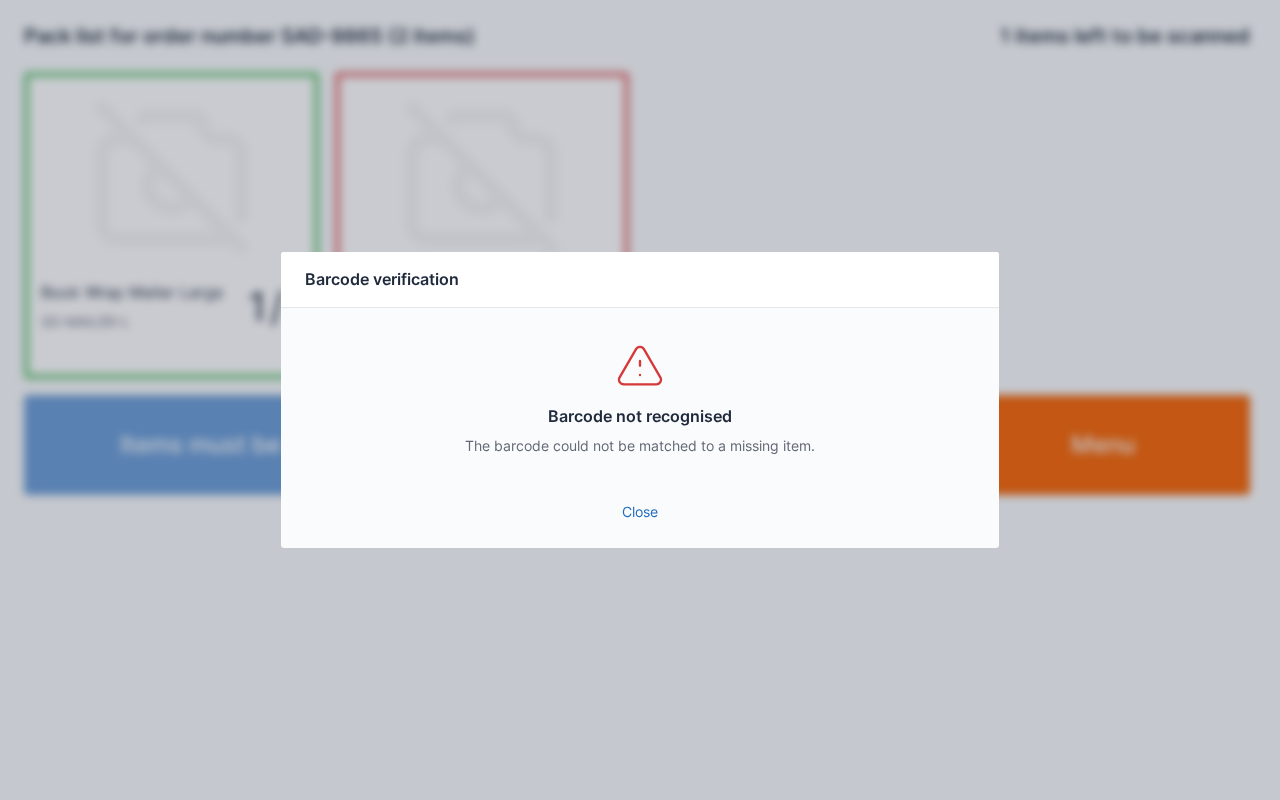 click on "Close" at bounding box center [640, 512] 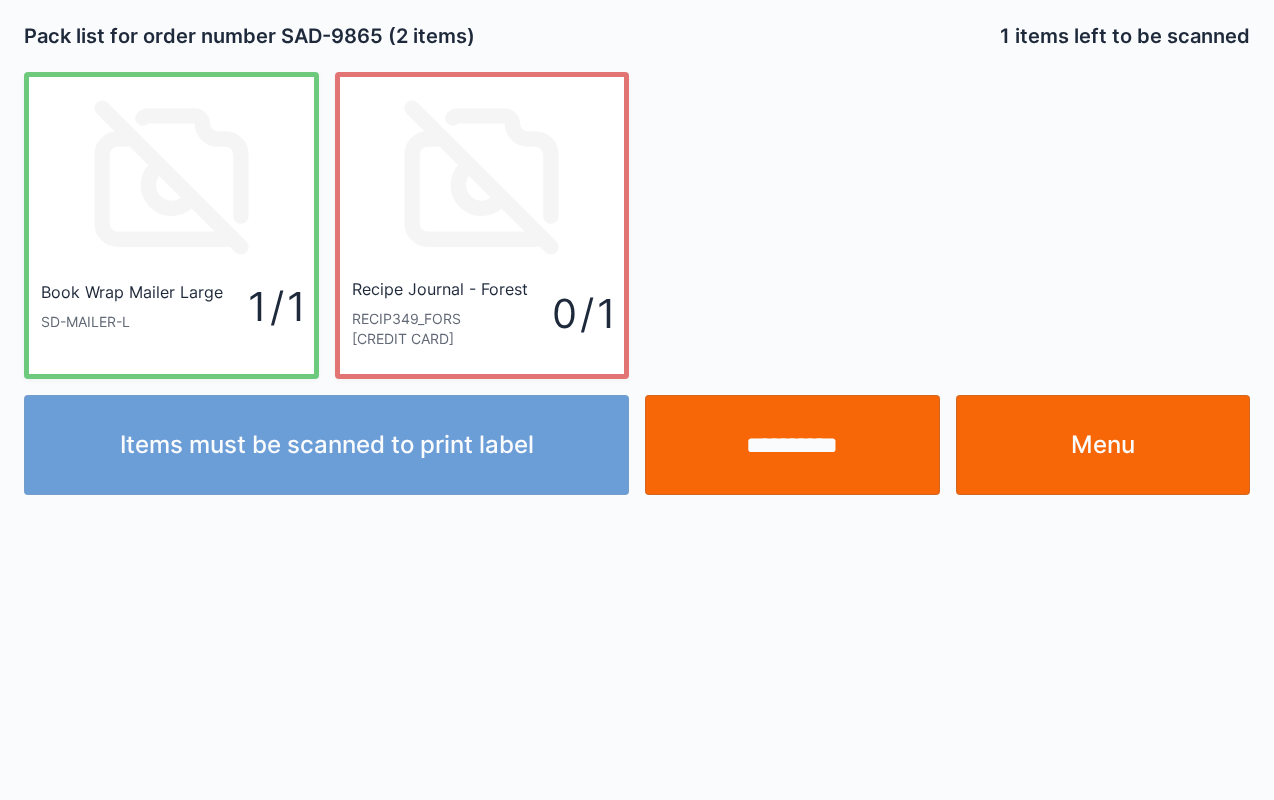 click on "Menu" at bounding box center [1103, 445] 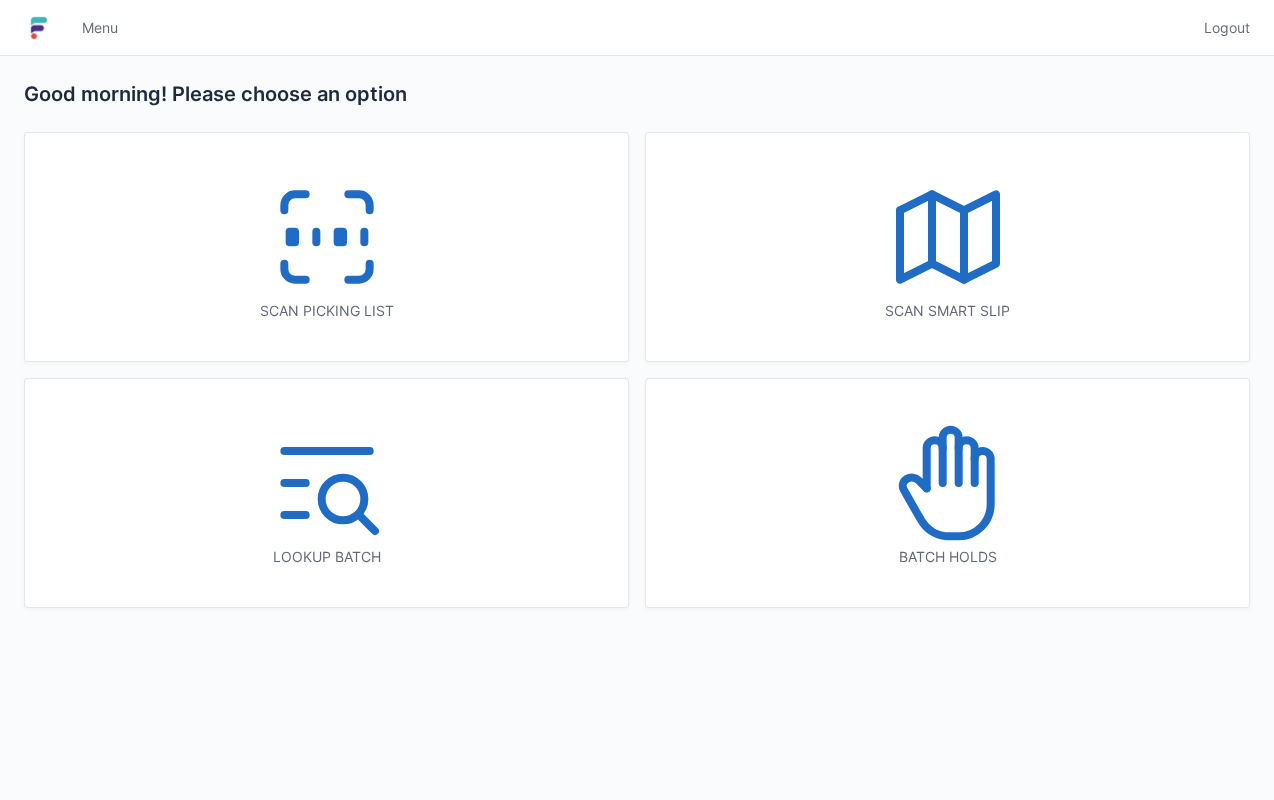 scroll, scrollTop: 0, scrollLeft: 0, axis: both 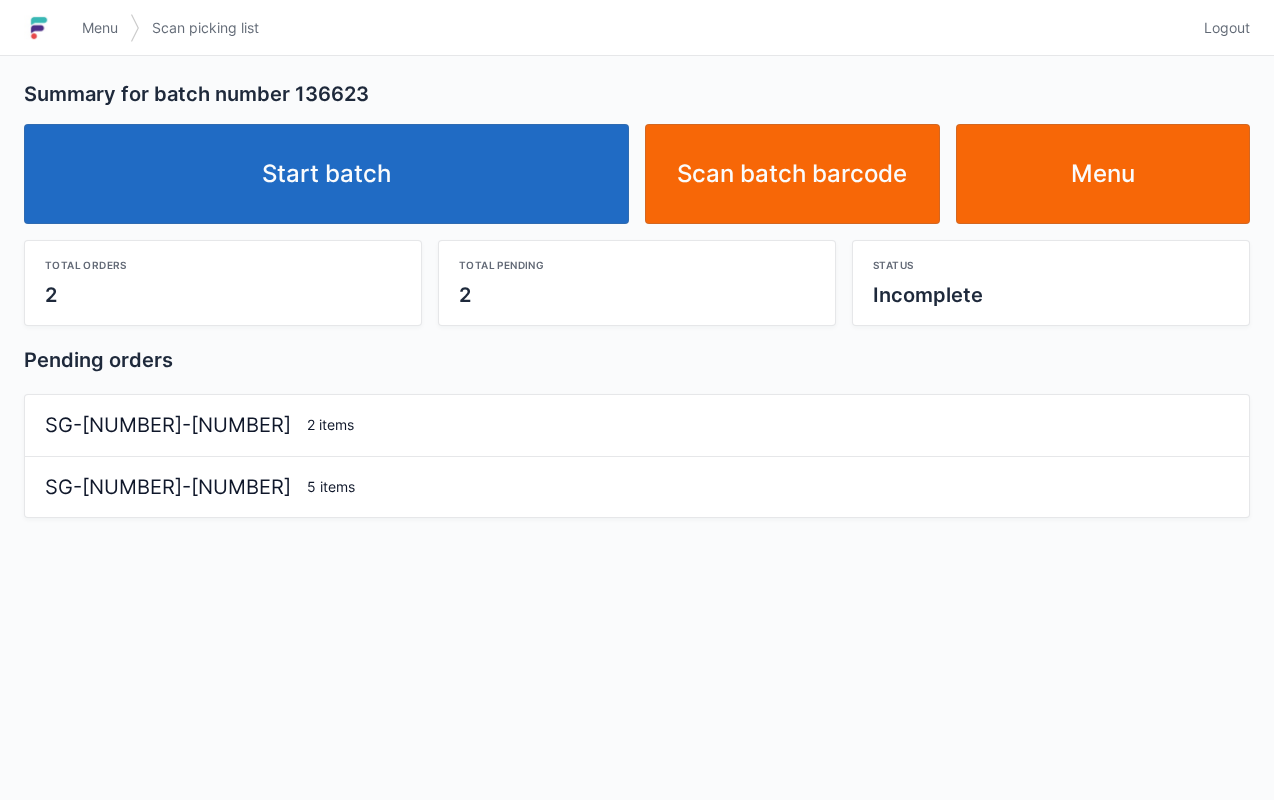 click on "Start batch" at bounding box center (326, 174) 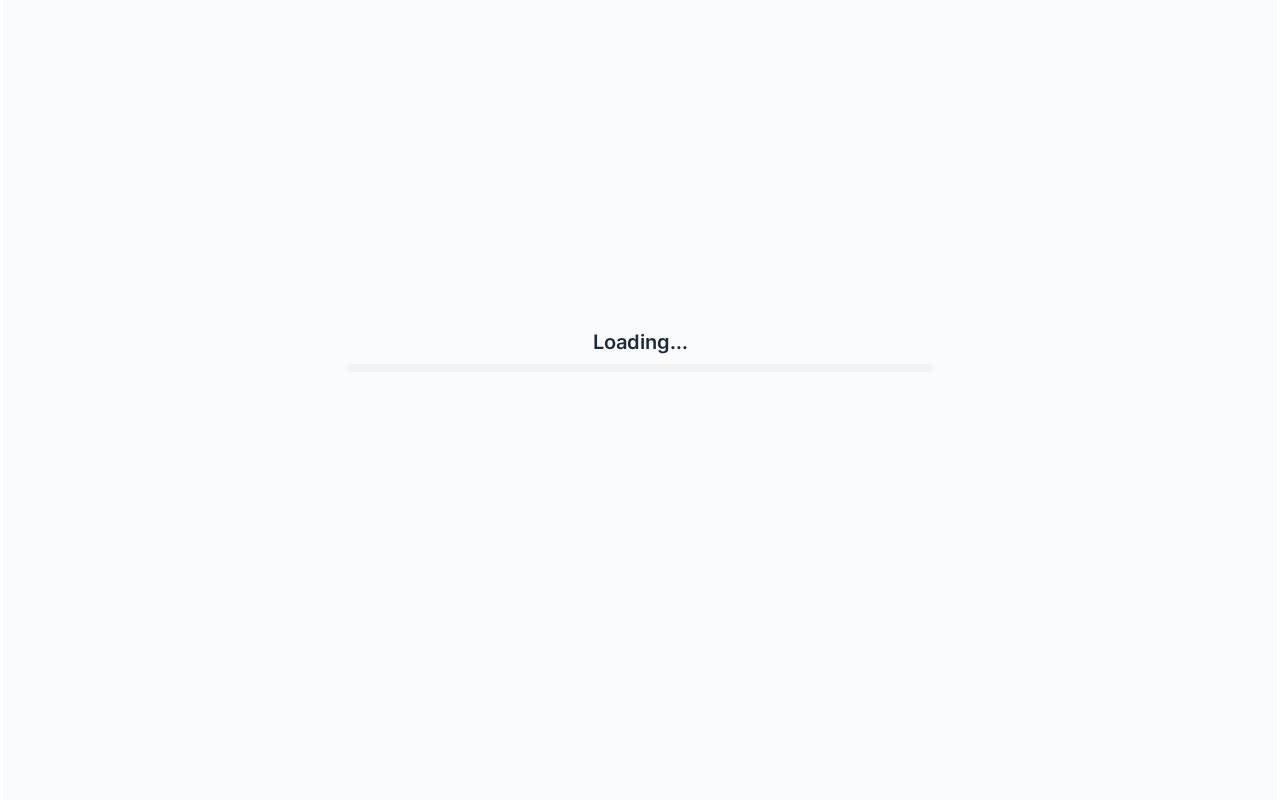 scroll, scrollTop: 0, scrollLeft: 0, axis: both 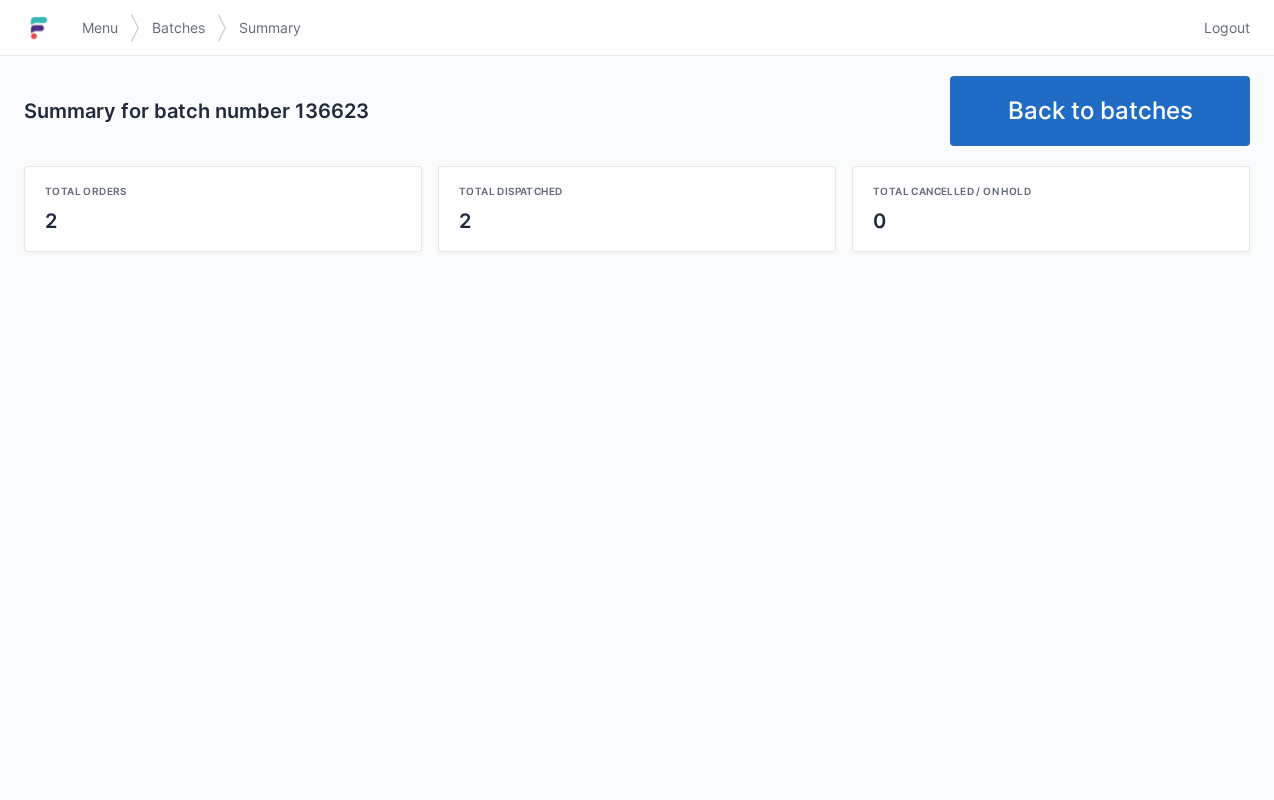 click on "Back to batches" at bounding box center (1100, 111) 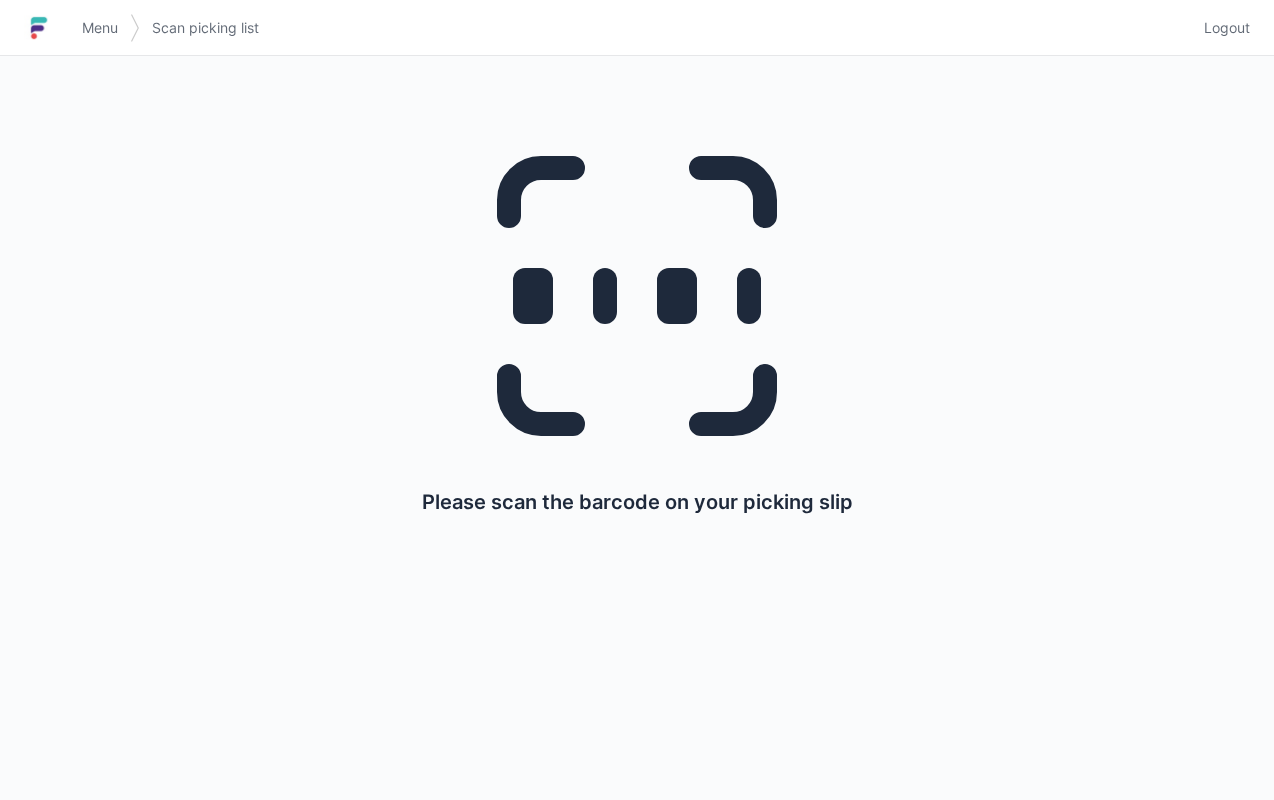 scroll, scrollTop: 0, scrollLeft: 0, axis: both 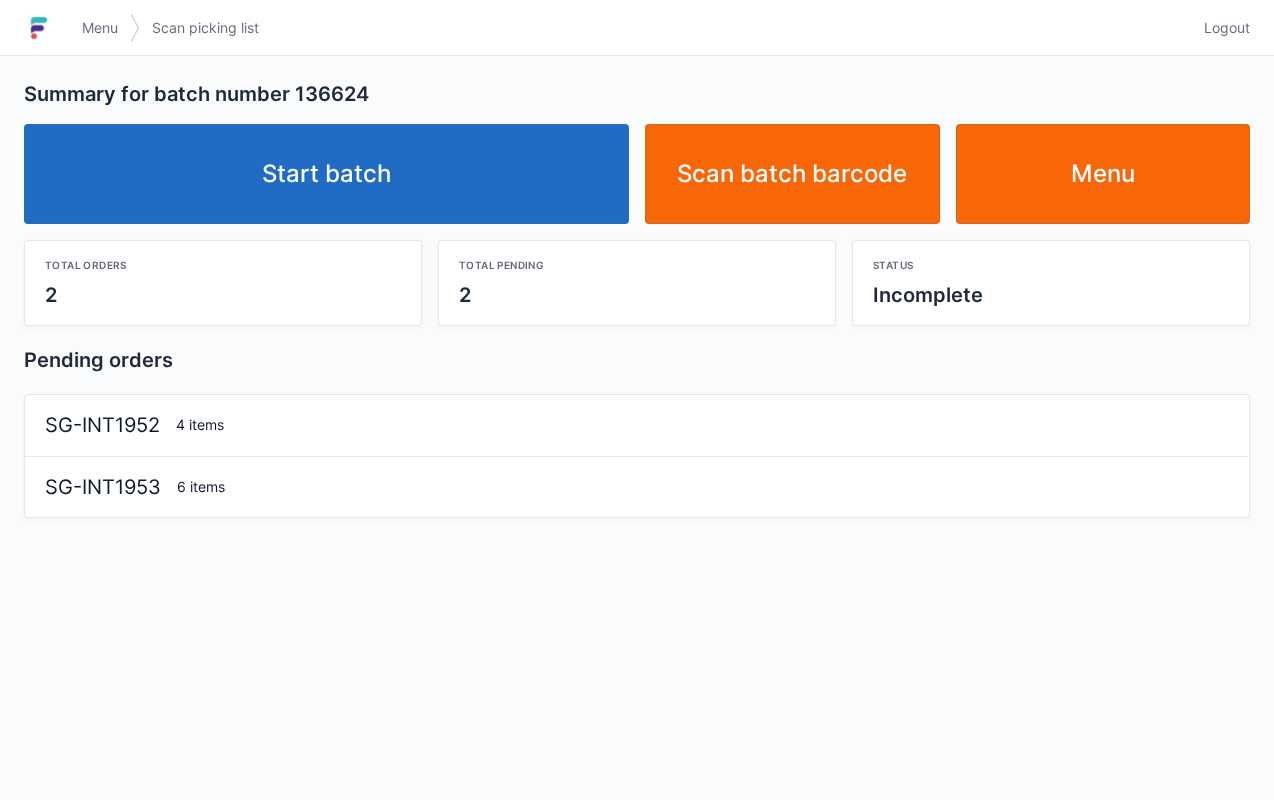 click on "Start batch" at bounding box center (326, 174) 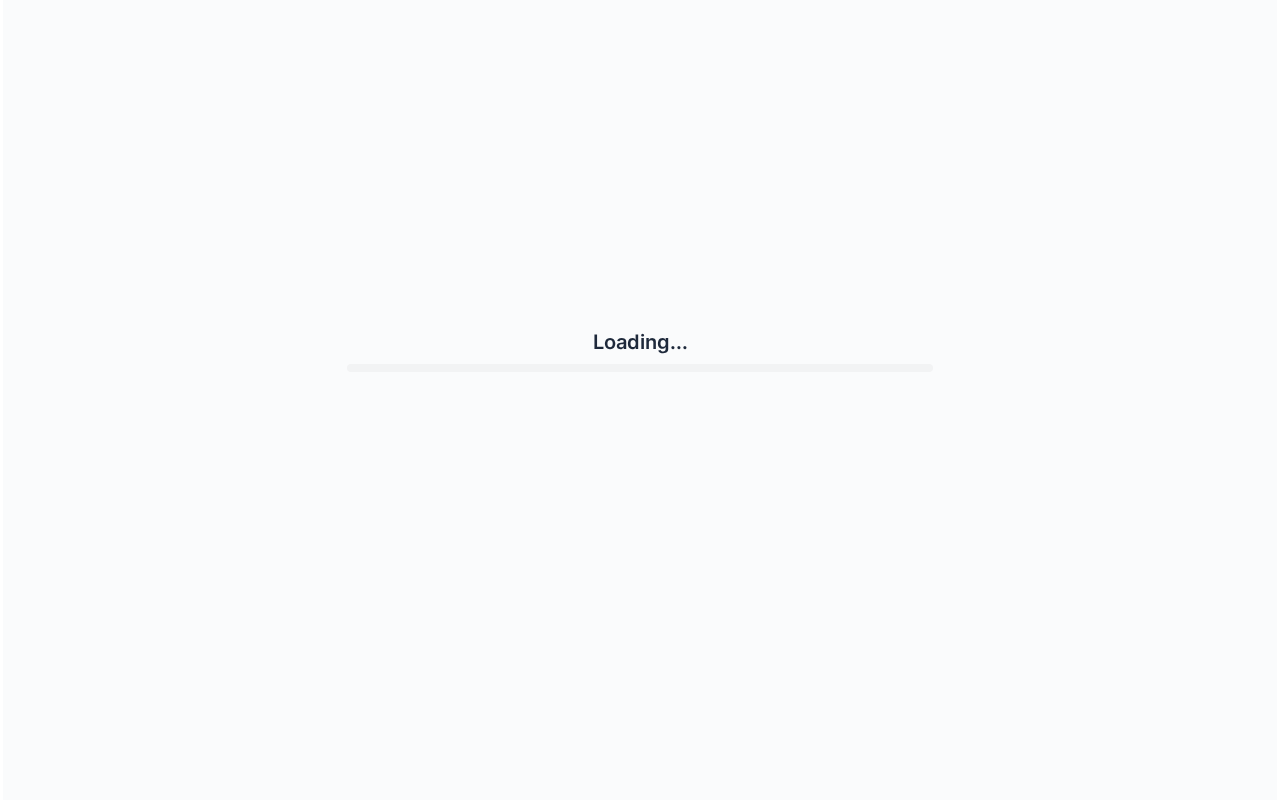 scroll, scrollTop: 0, scrollLeft: 0, axis: both 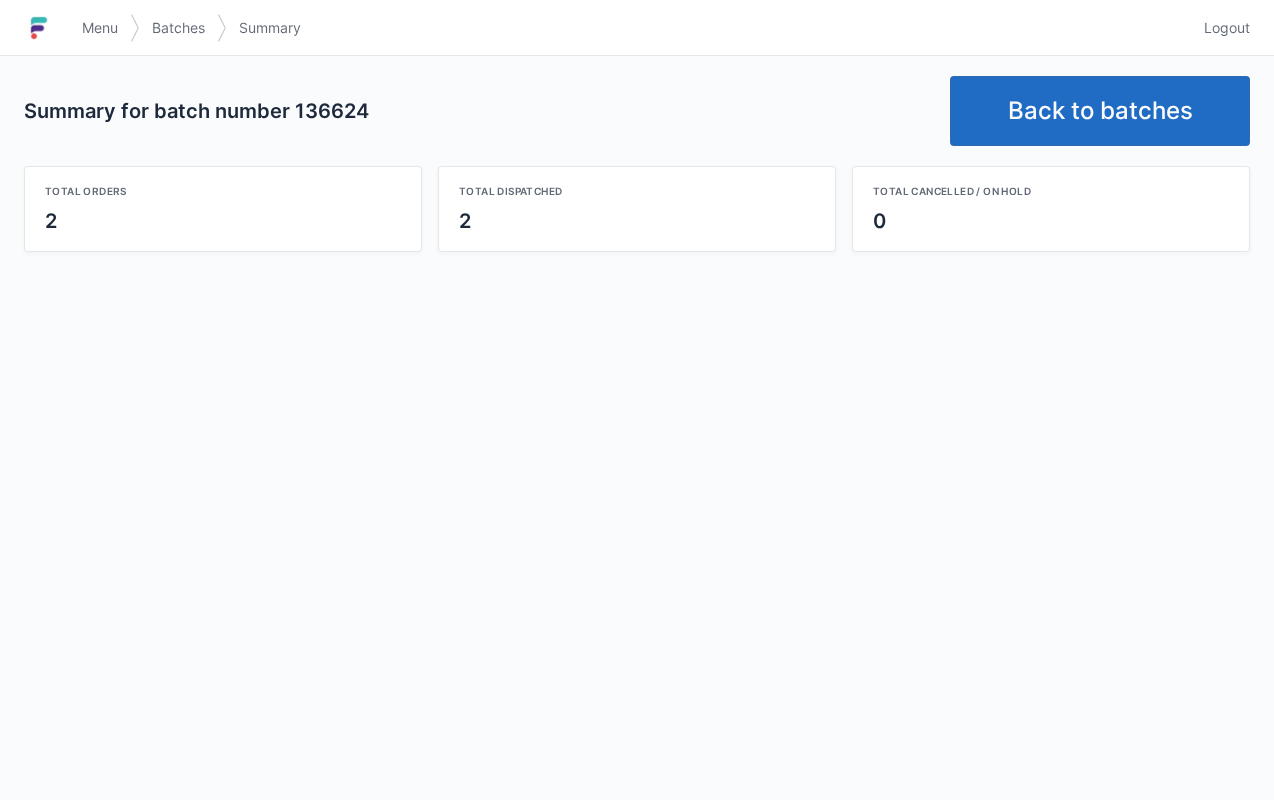 click on "Back to batches" at bounding box center [1100, 111] 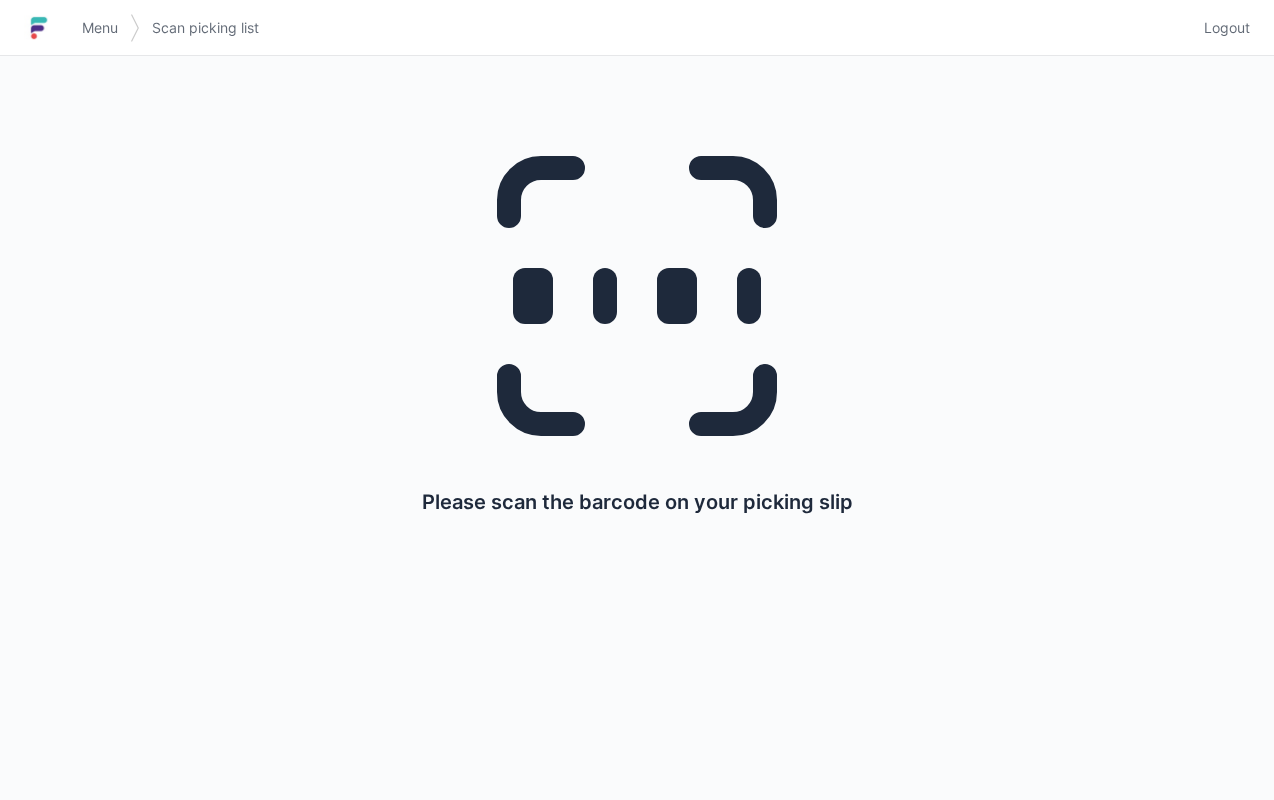 scroll, scrollTop: 0, scrollLeft: 0, axis: both 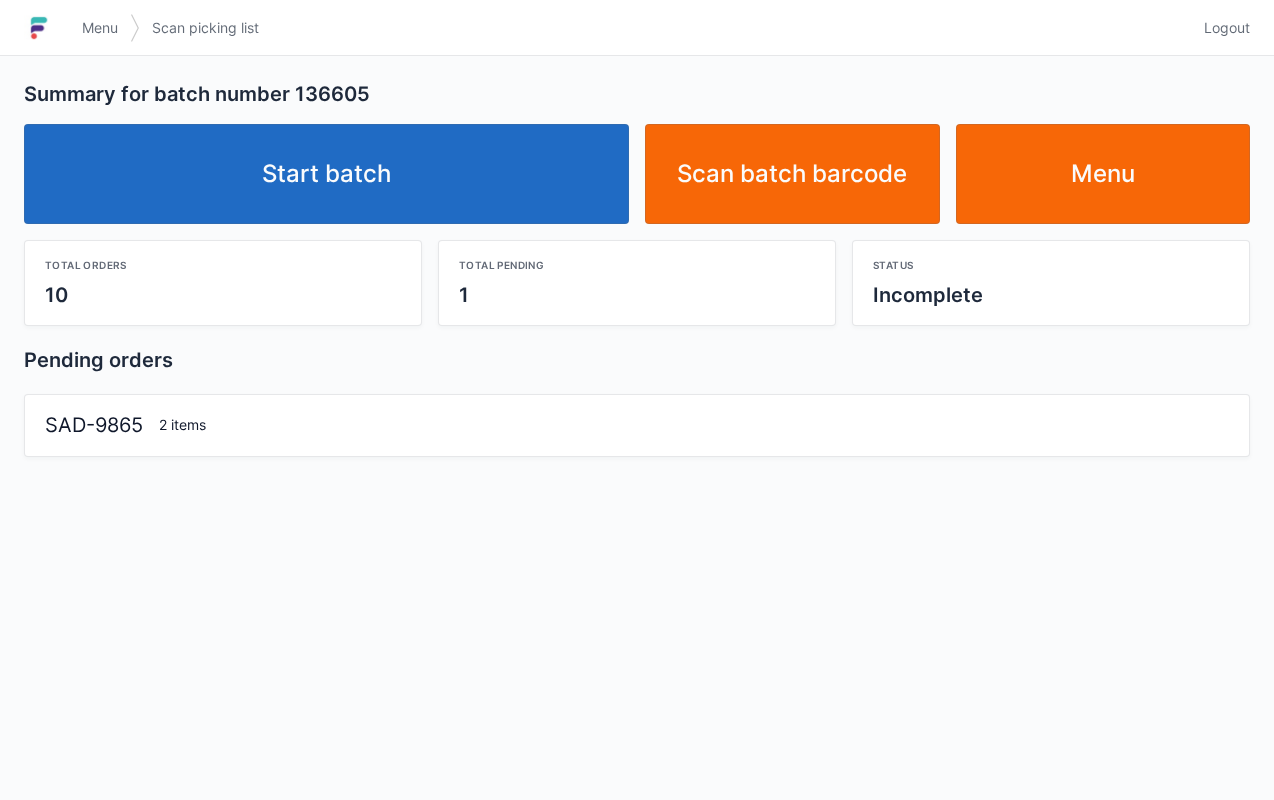 click on "Start batch" at bounding box center [326, 174] 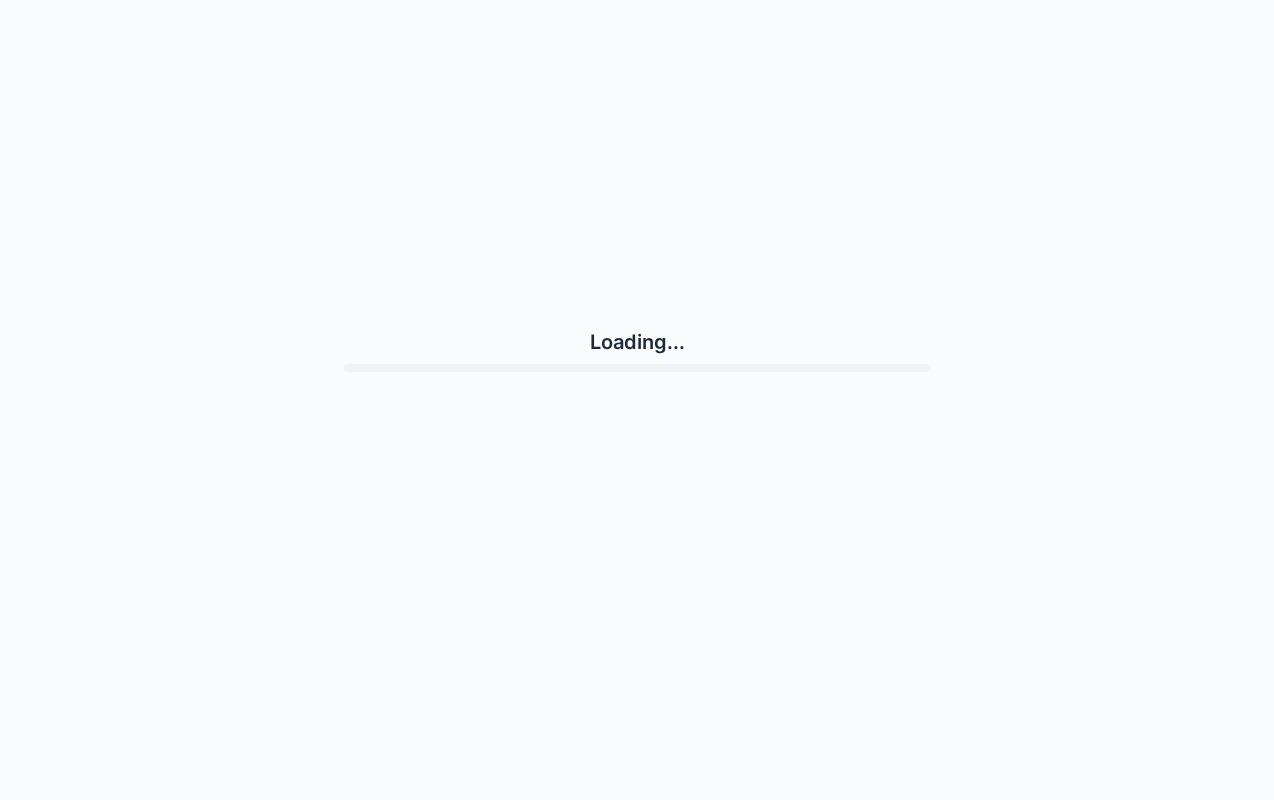 scroll, scrollTop: 0, scrollLeft: 0, axis: both 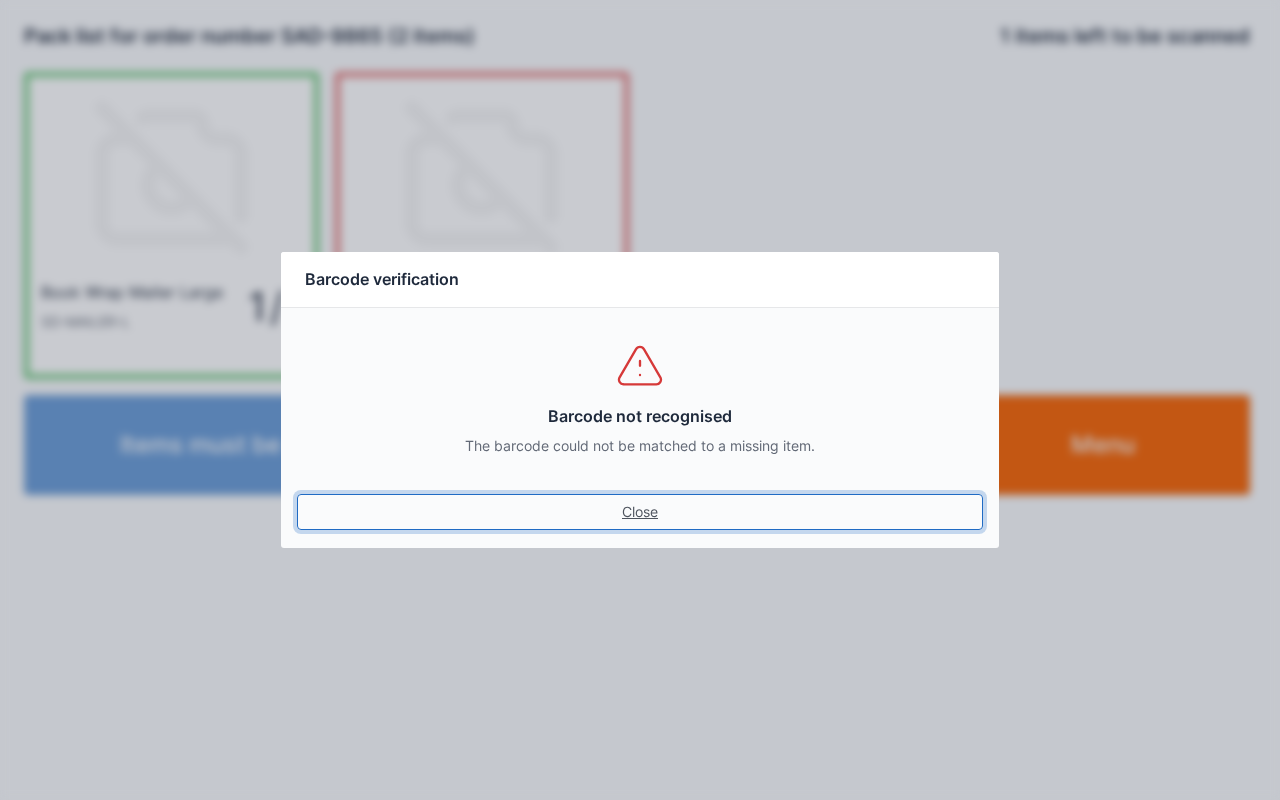 click on "Close" at bounding box center (640, 512) 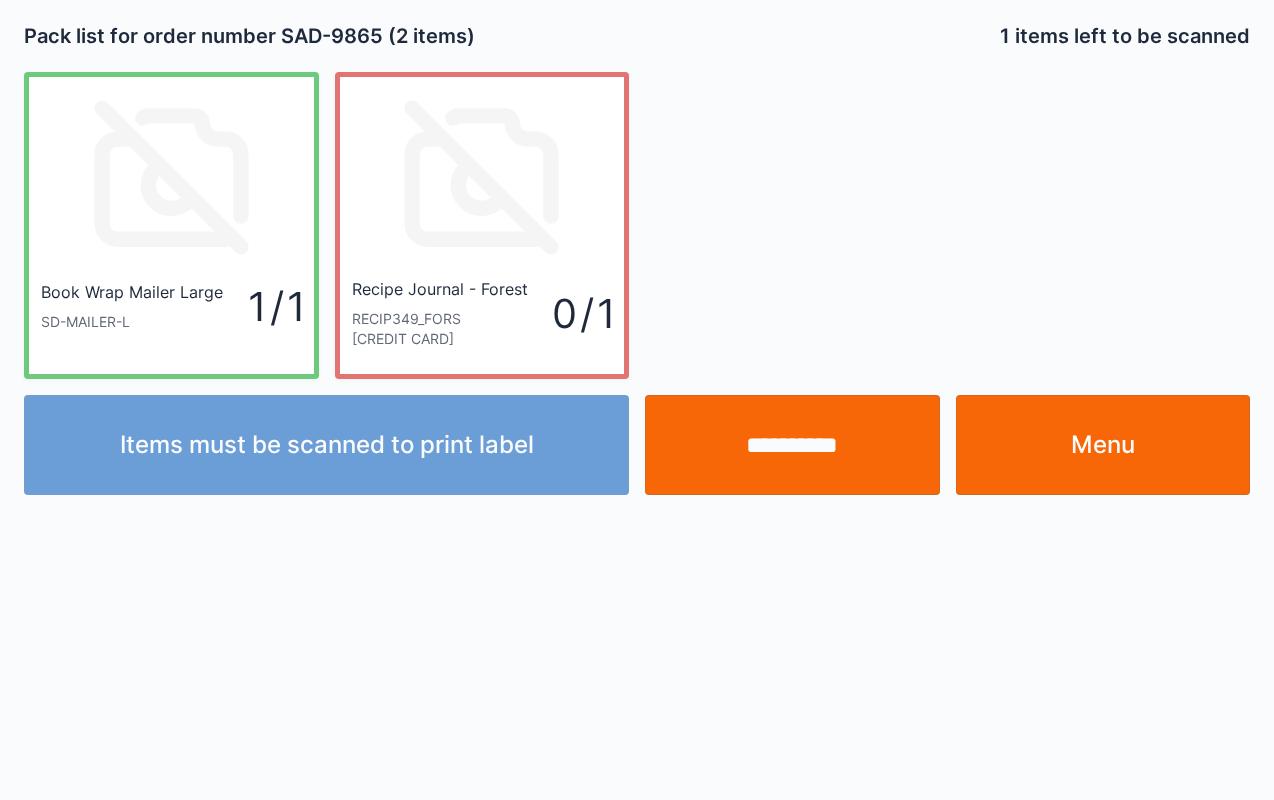click on "Menu" at bounding box center (1103, 445) 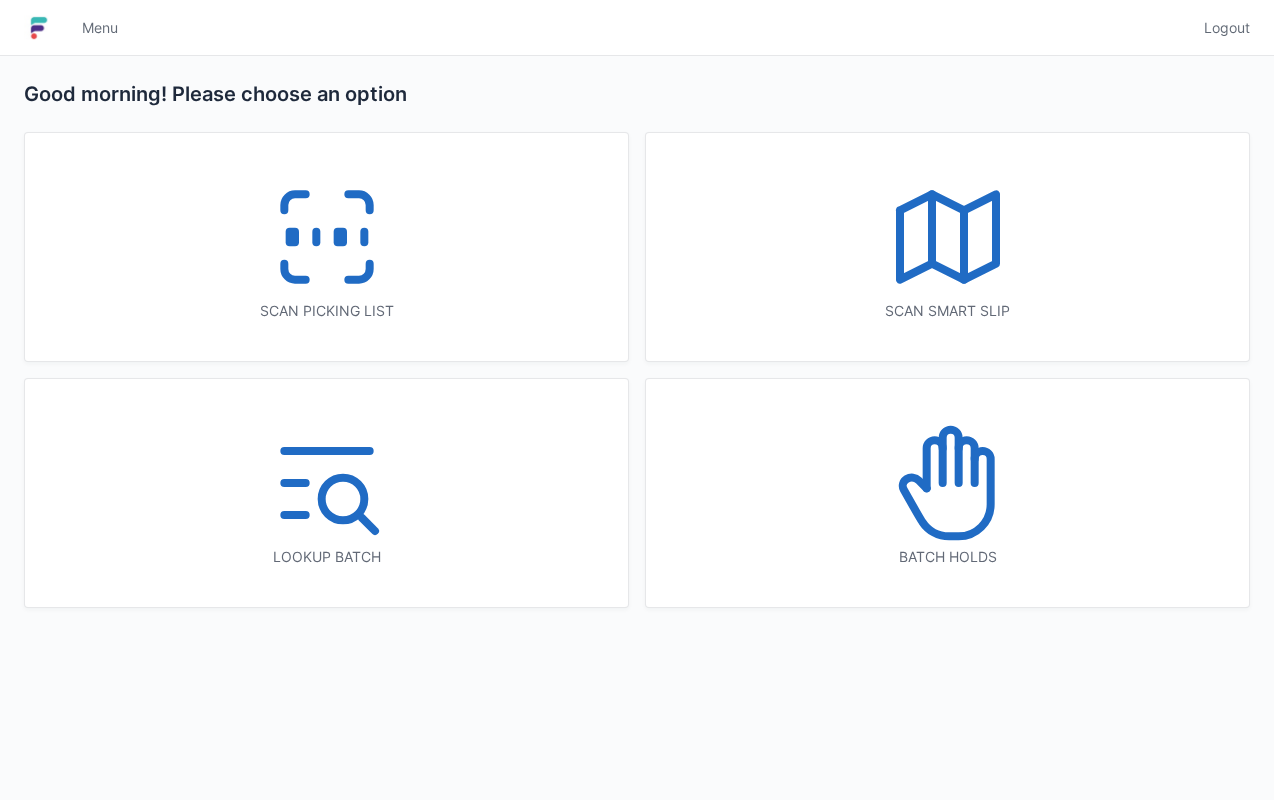 scroll, scrollTop: 0, scrollLeft: 0, axis: both 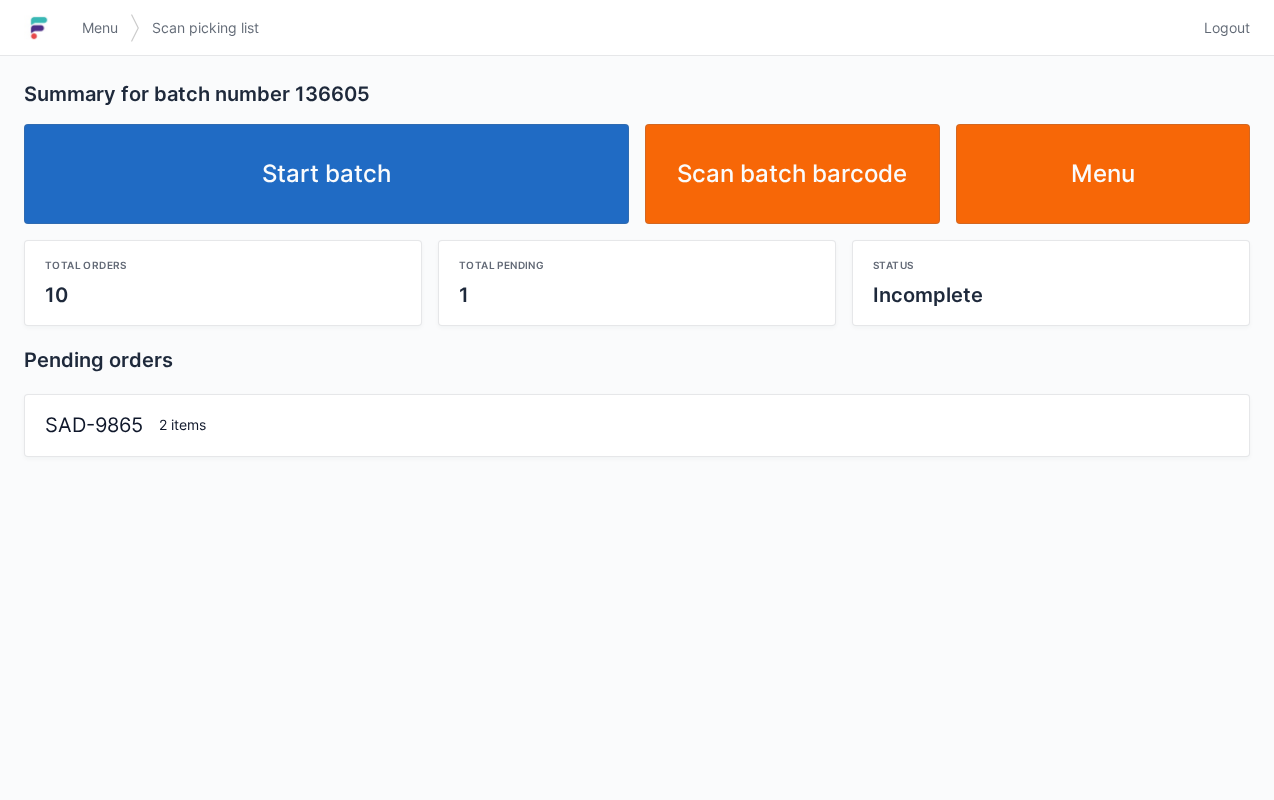 click on "Start batch" at bounding box center (326, 174) 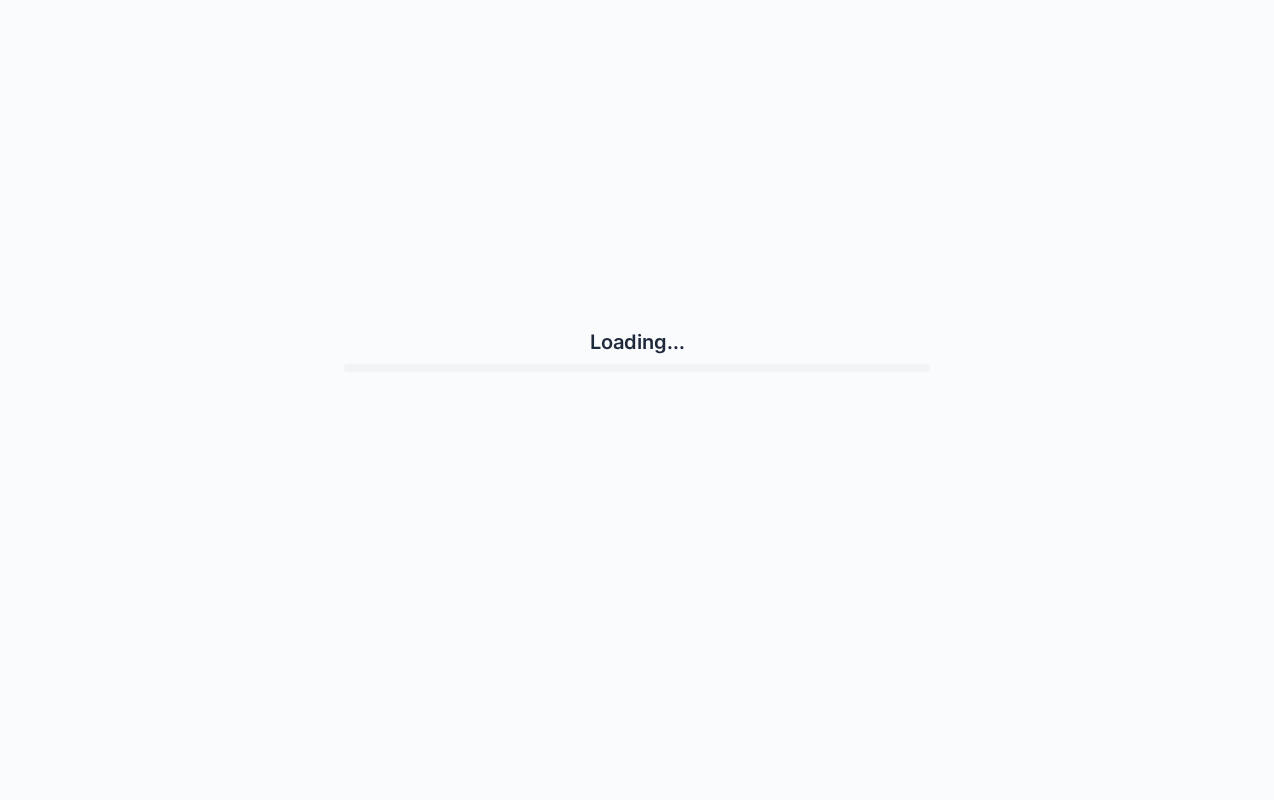 scroll, scrollTop: 0, scrollLeft: 0, axis: both 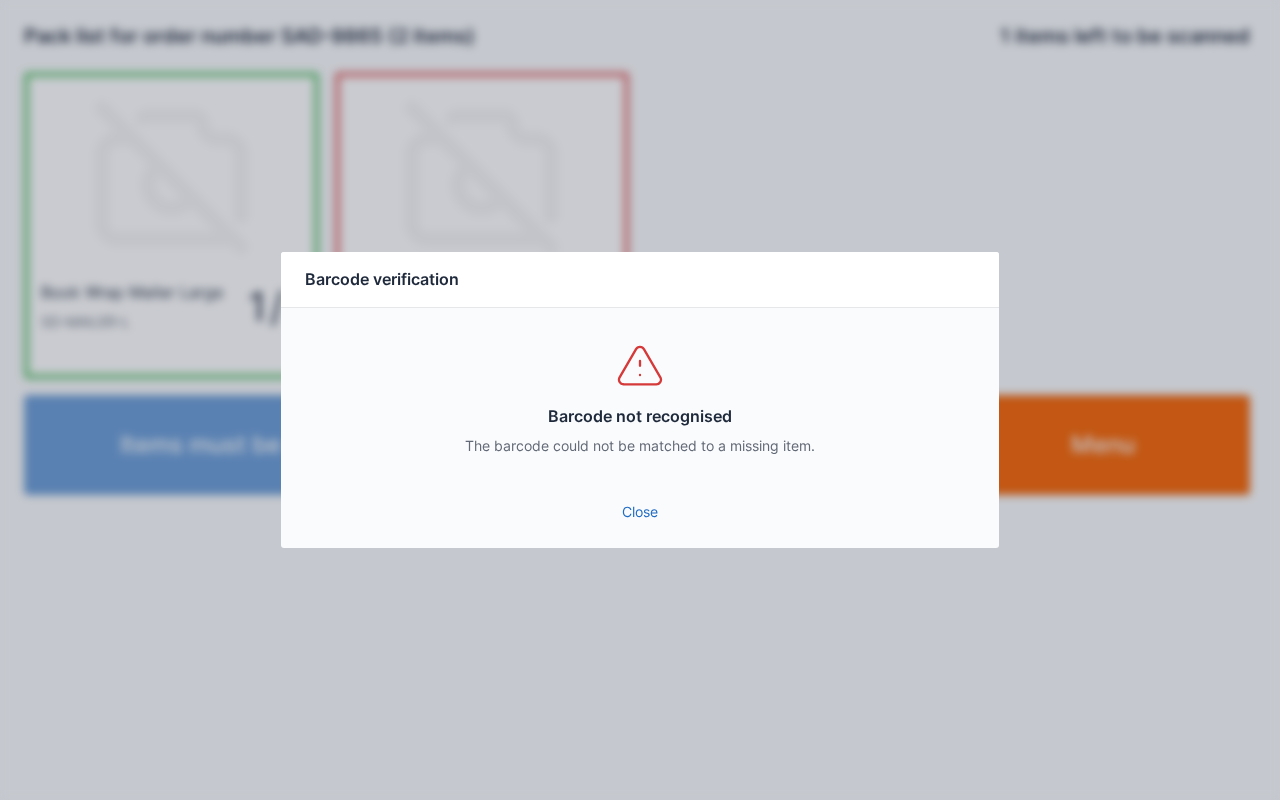 click on "Close" at bounding box center (640, 512) 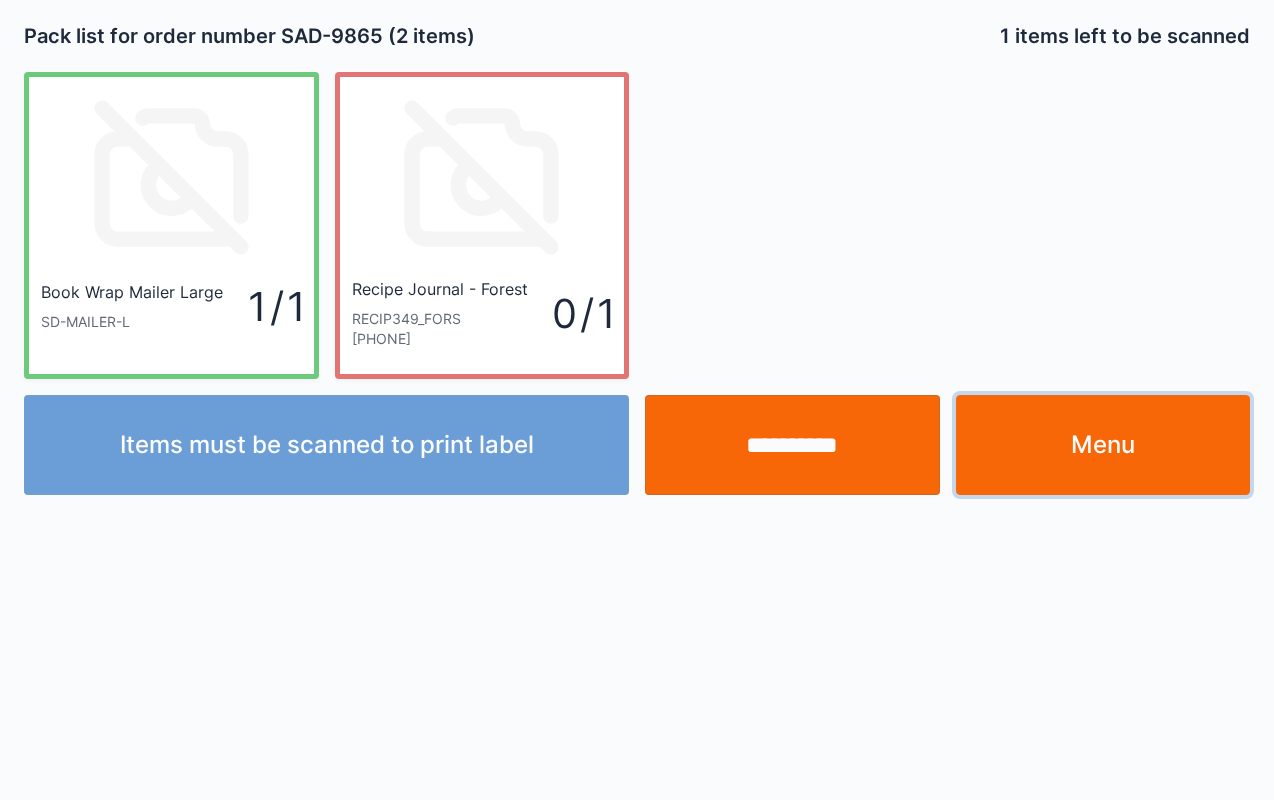 click on "Menu" at bounding box center [1103, 445] 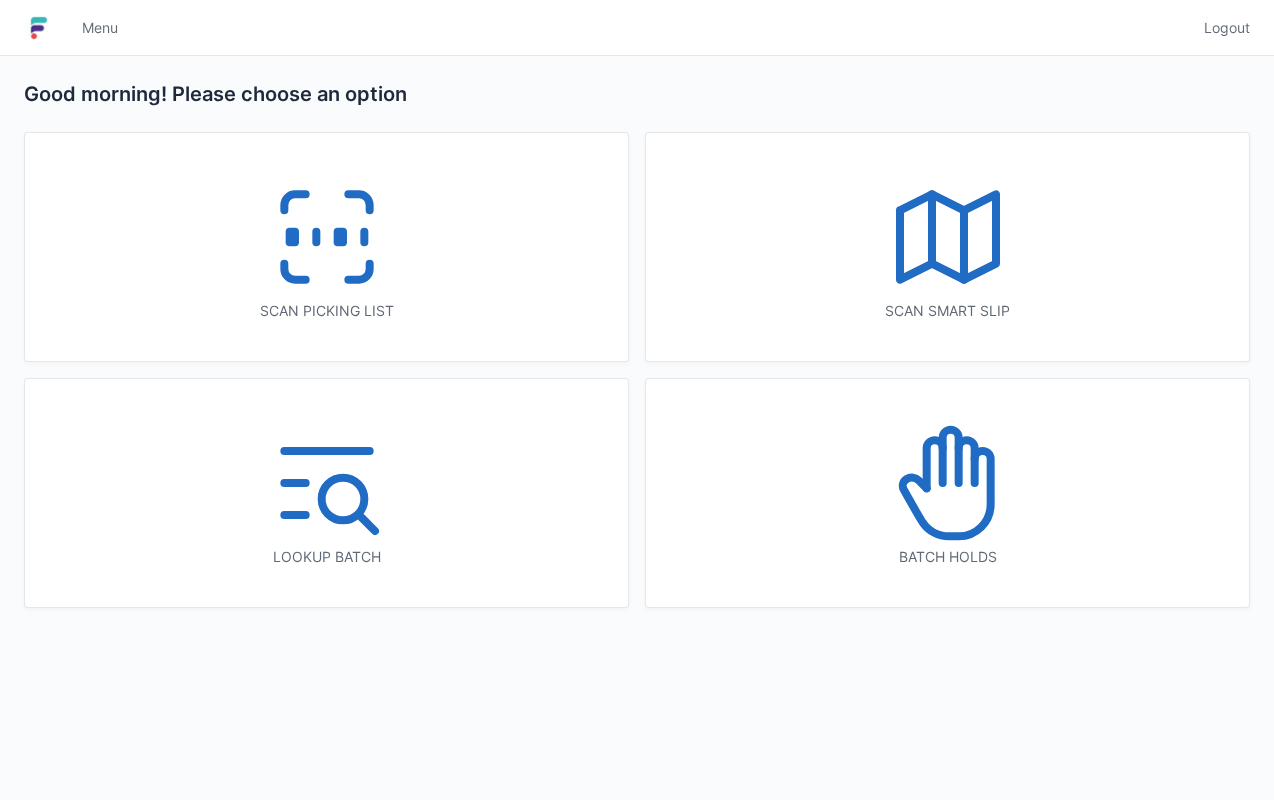 scroll, scrollTop: 0, scrollLeft: 0, axis: both 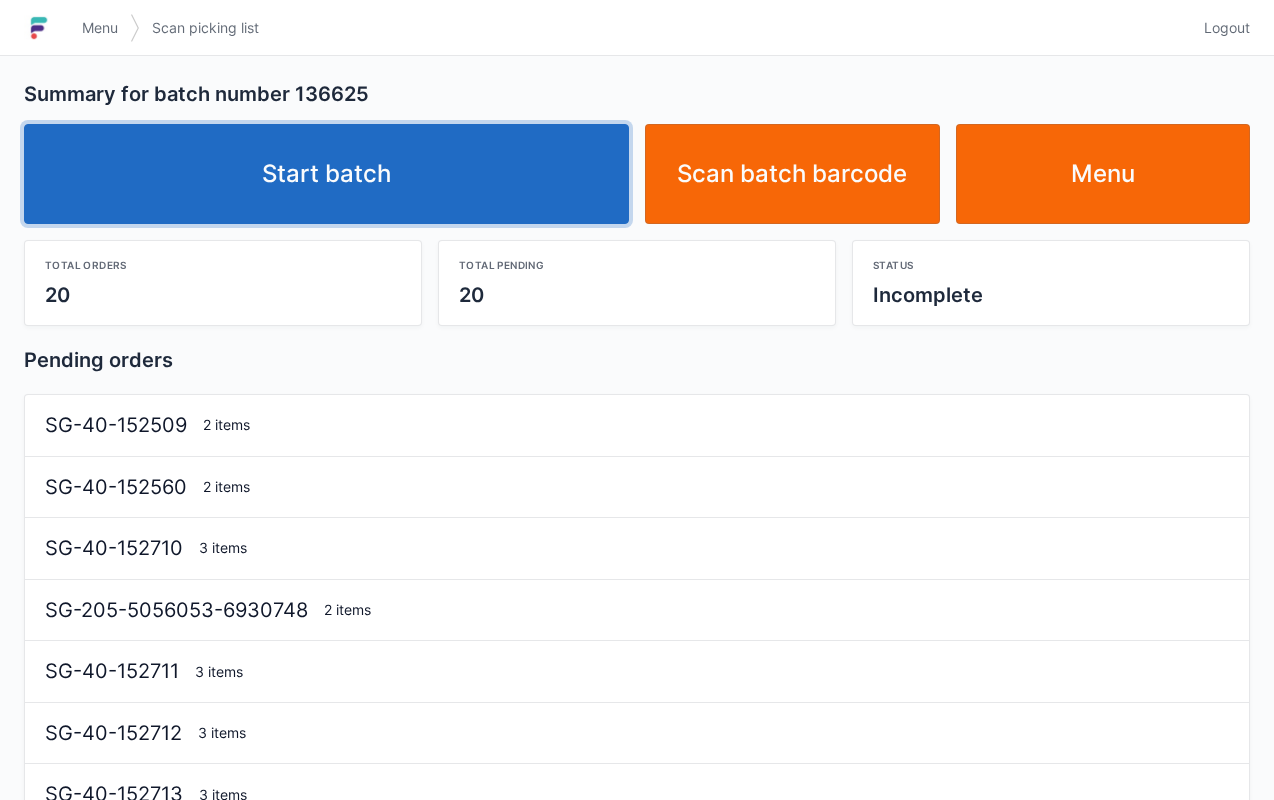 click on "Start batch" at bounding box center (326, 174) 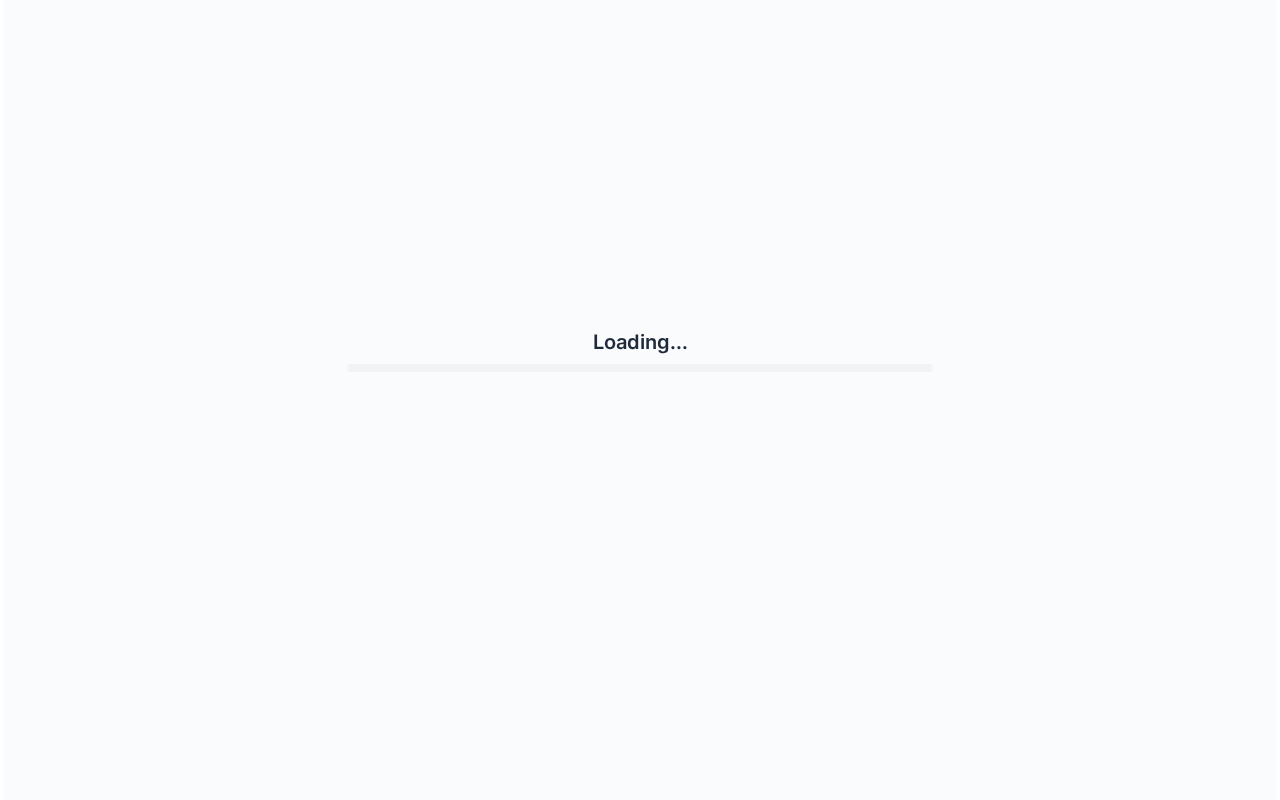 scroll, scrollTop: 0, scrollLeft: 0, axis: both 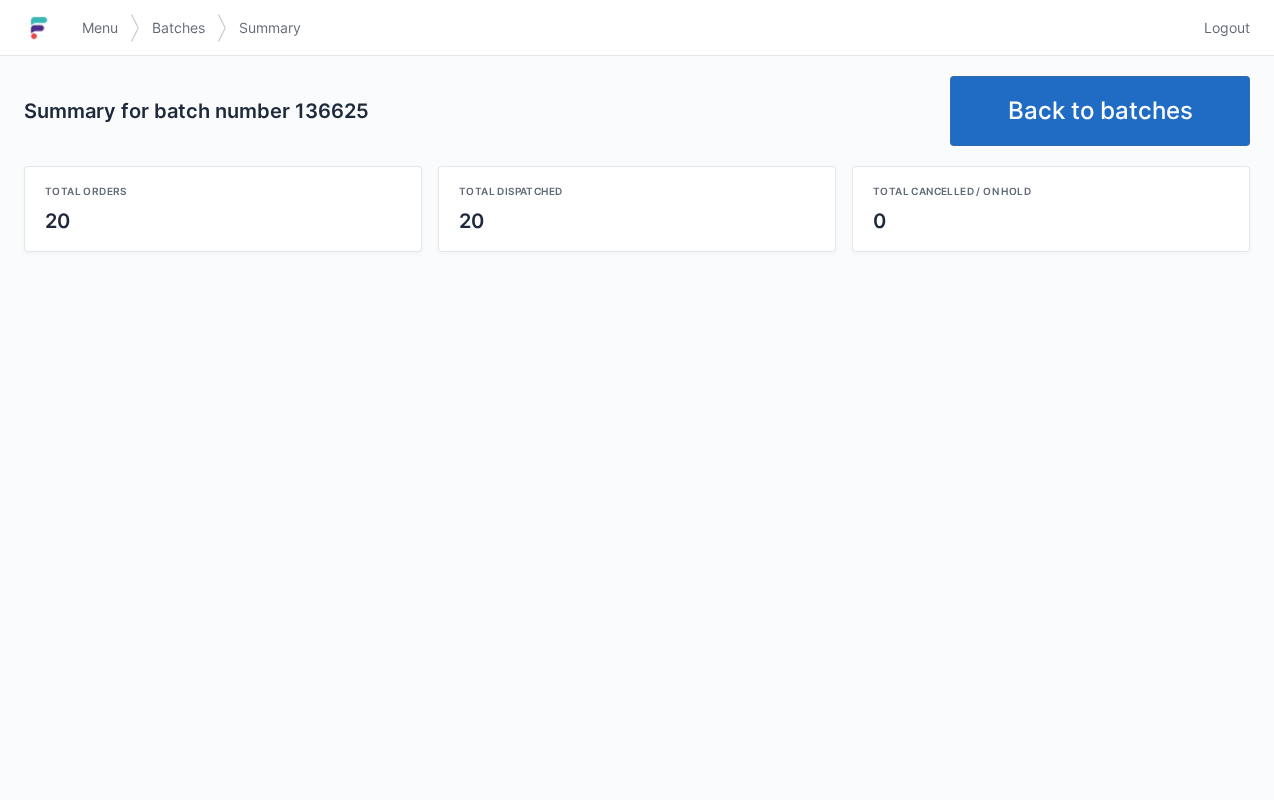 click on "Back to batches" at bounding box center [1100, 111] 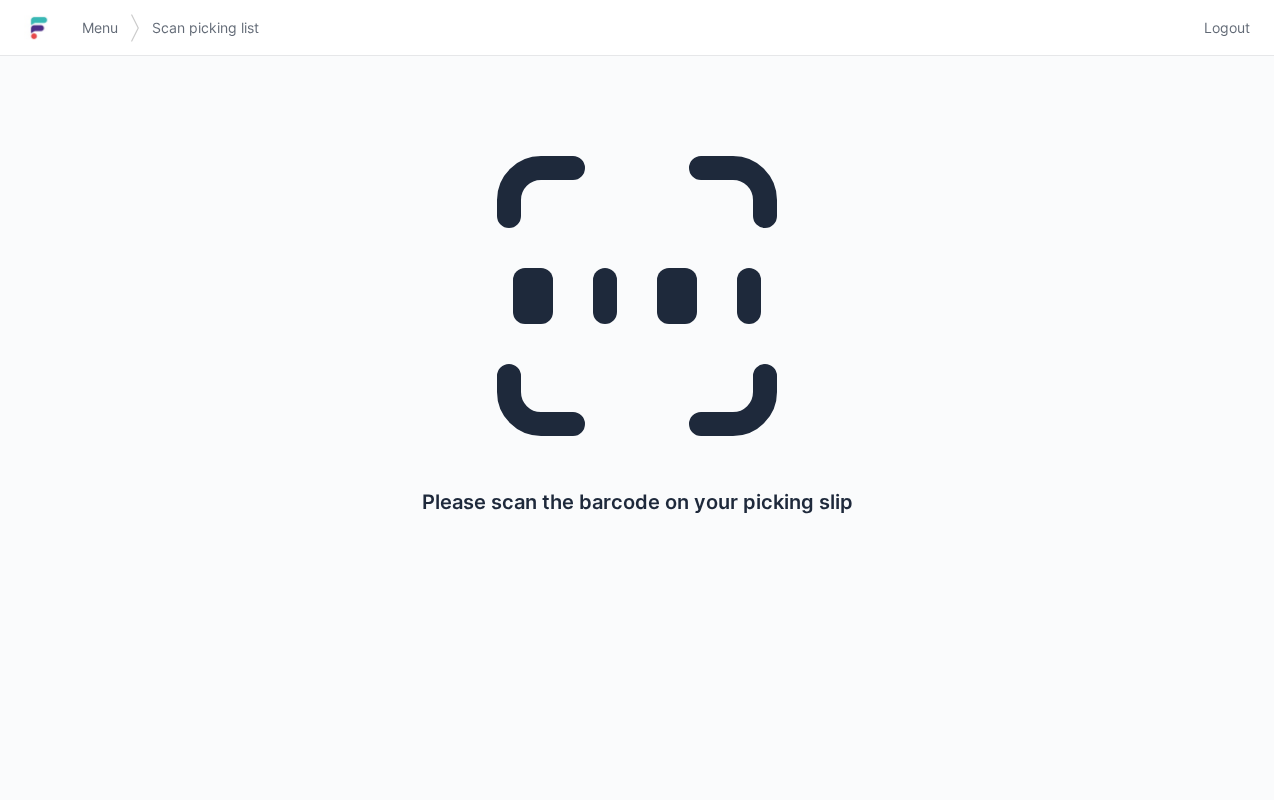 scroll, scrollTop: 0, scrollLeft: 0, axis: both 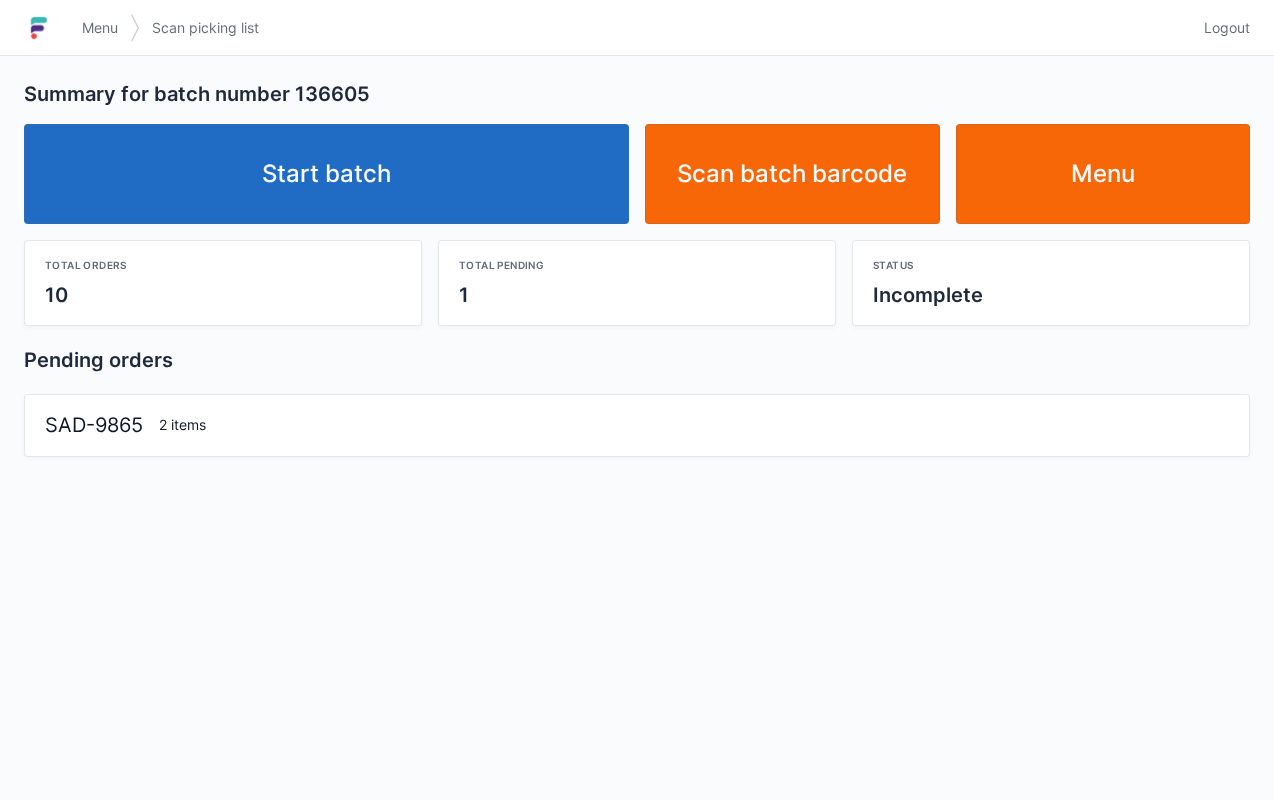 click on "Start batch" at bounding box center (326, 174) 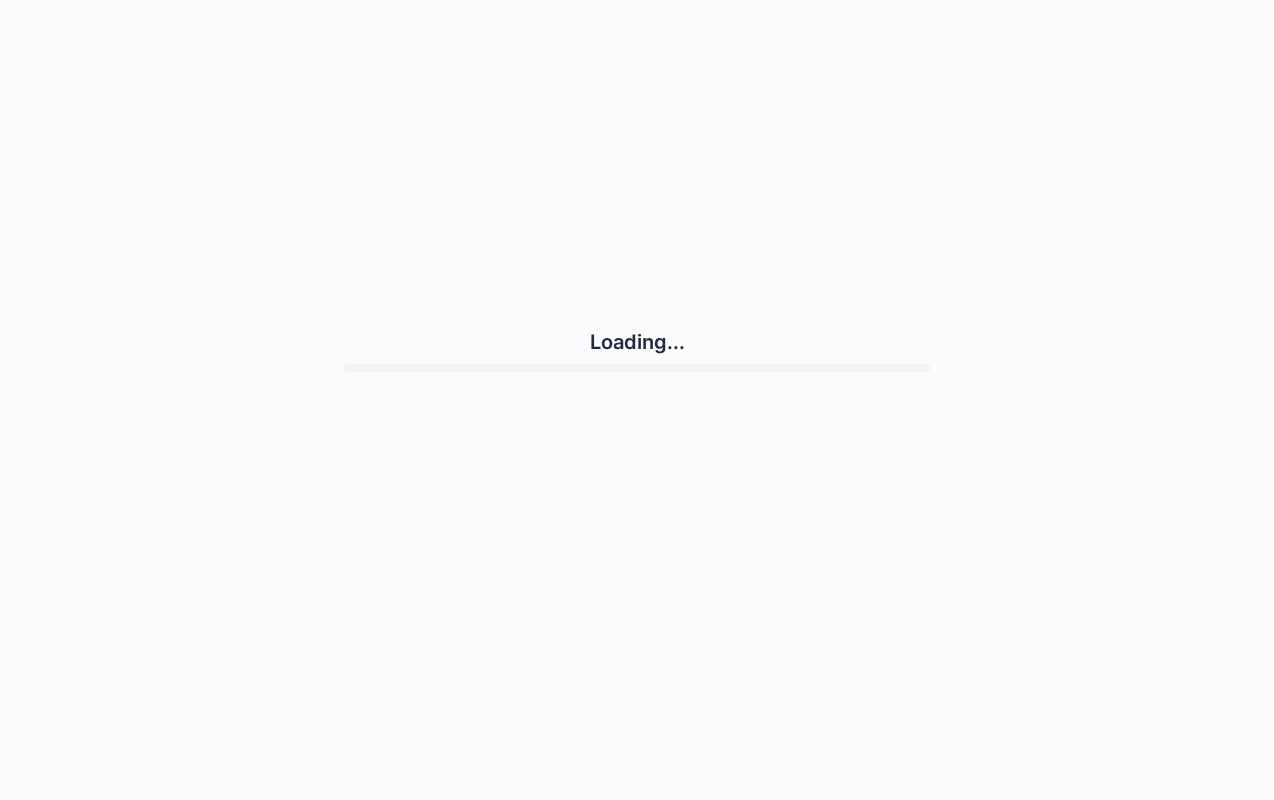 scroll, scrollTop: 0, scrollLeft: 0, axis: both 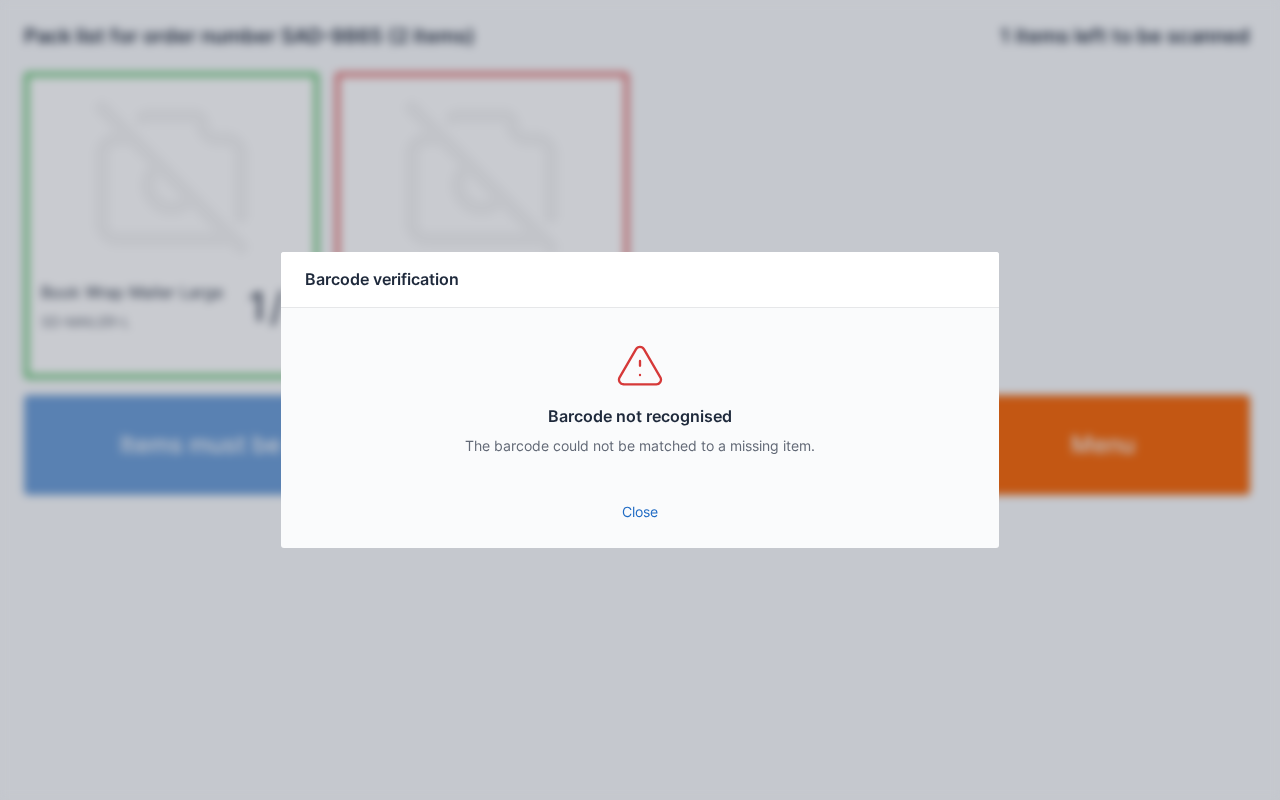 click on "Close" at bounding box center (640, 512) 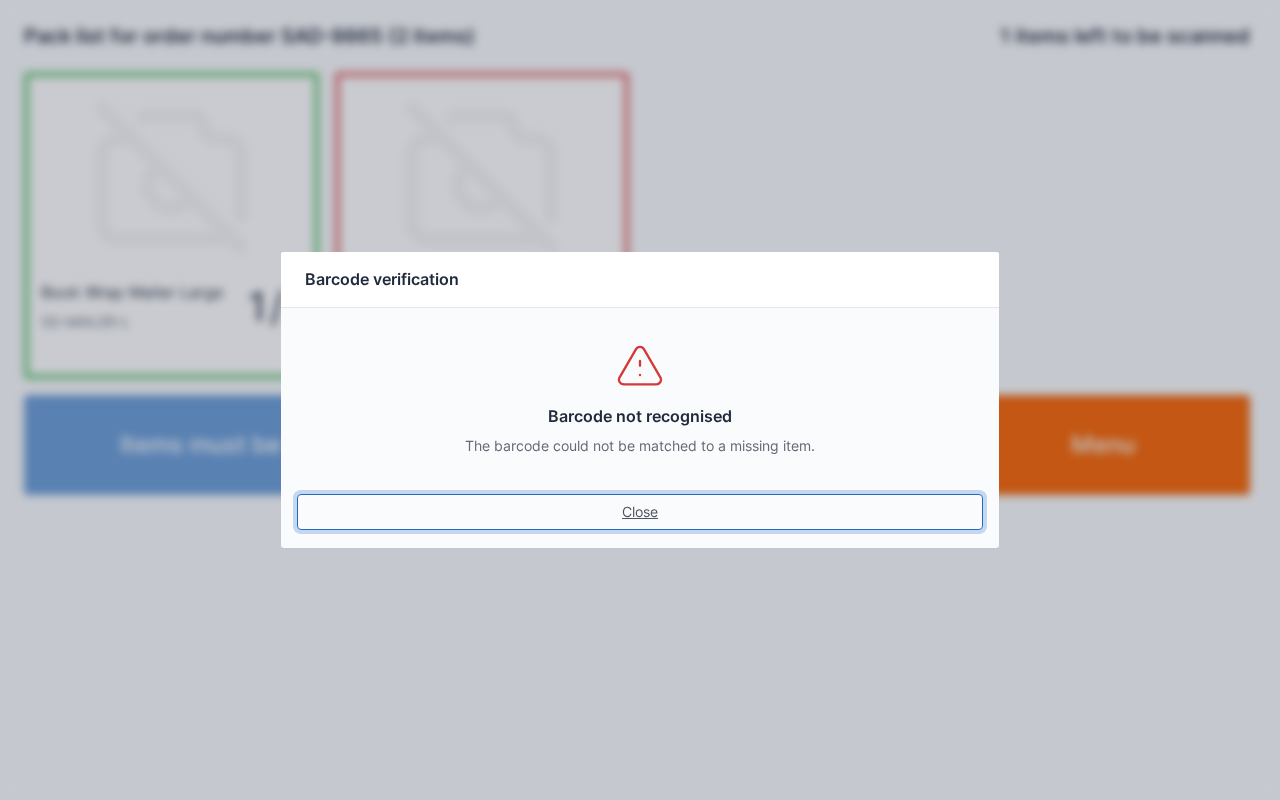 click on "Close" at bounding box center [640, 512] 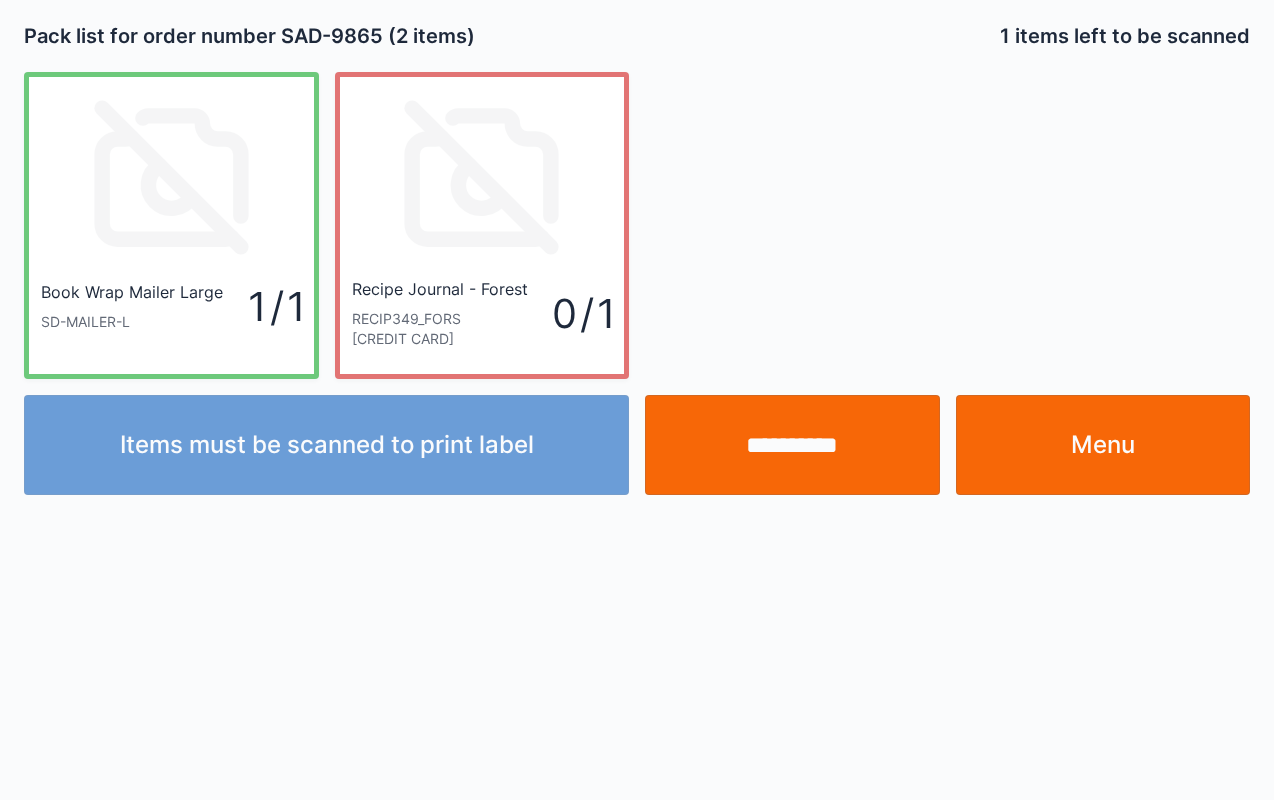 click on "Menu" at bounding box center [1103, 445] 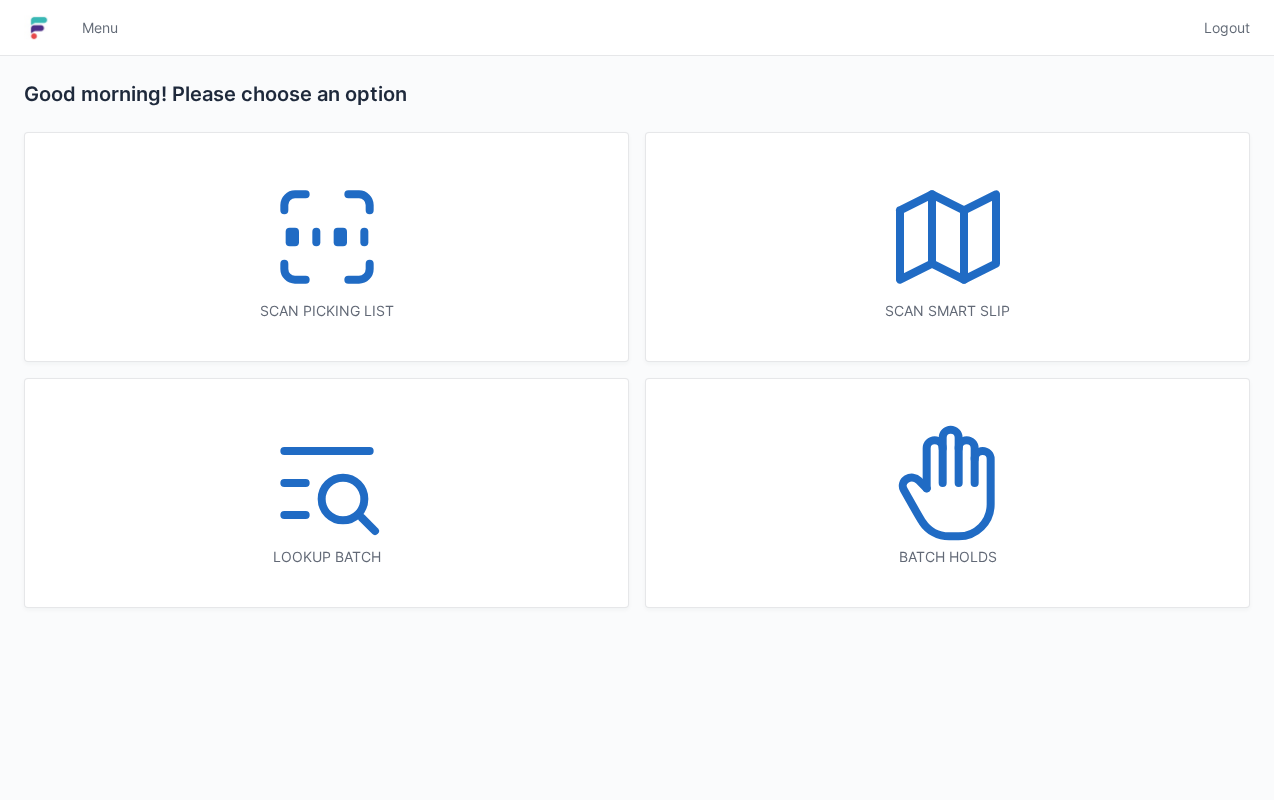 scroll, scrollTop: 0, scrollLeft: 0, axis: both 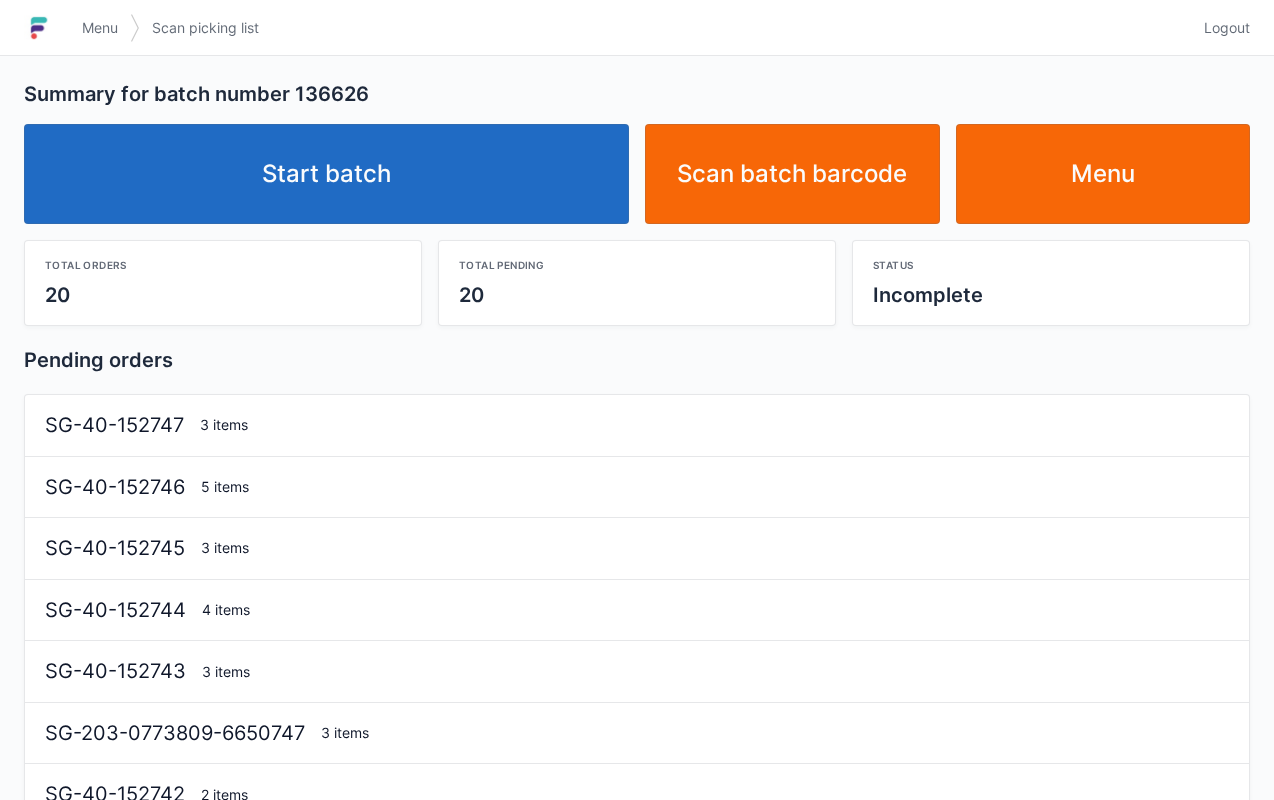 click on "Start batch" at bounding box center [326, 174] 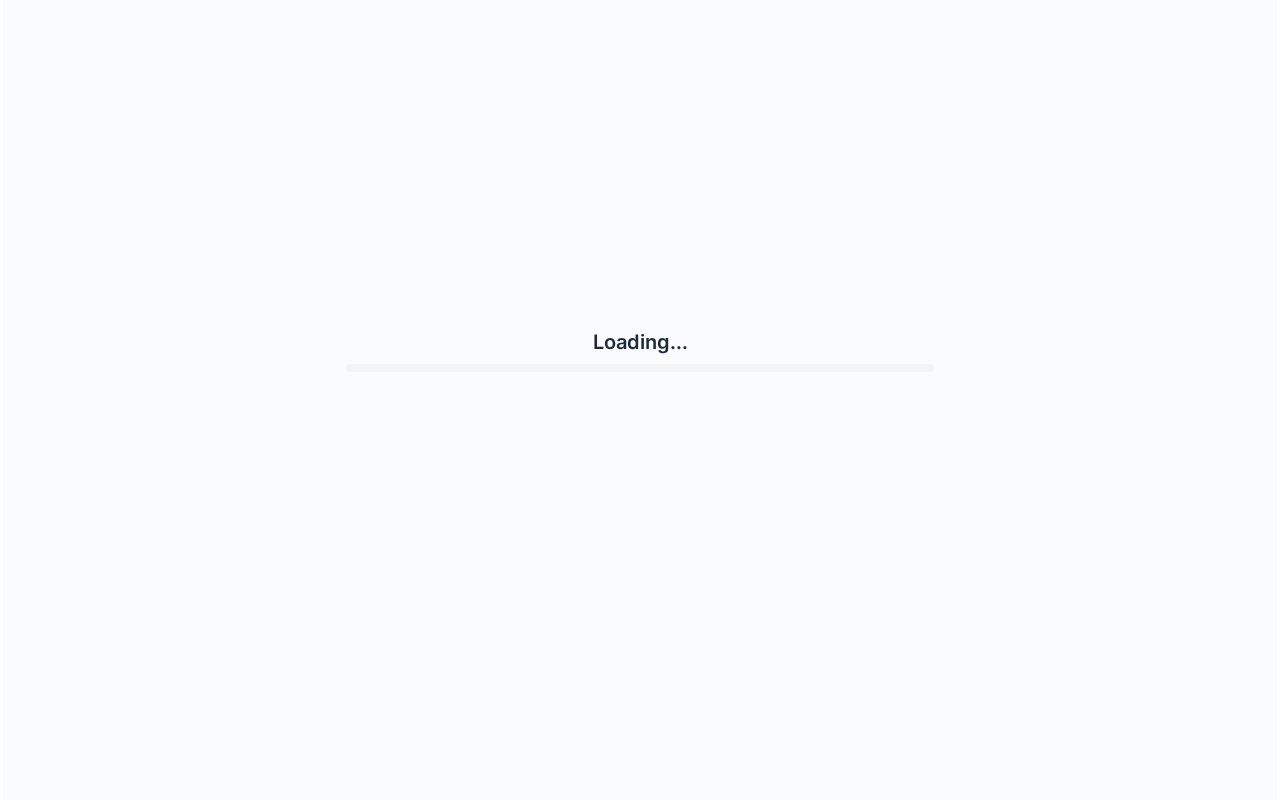 scroll, scrollTop: 0, scrollLeft: 0, axis: both 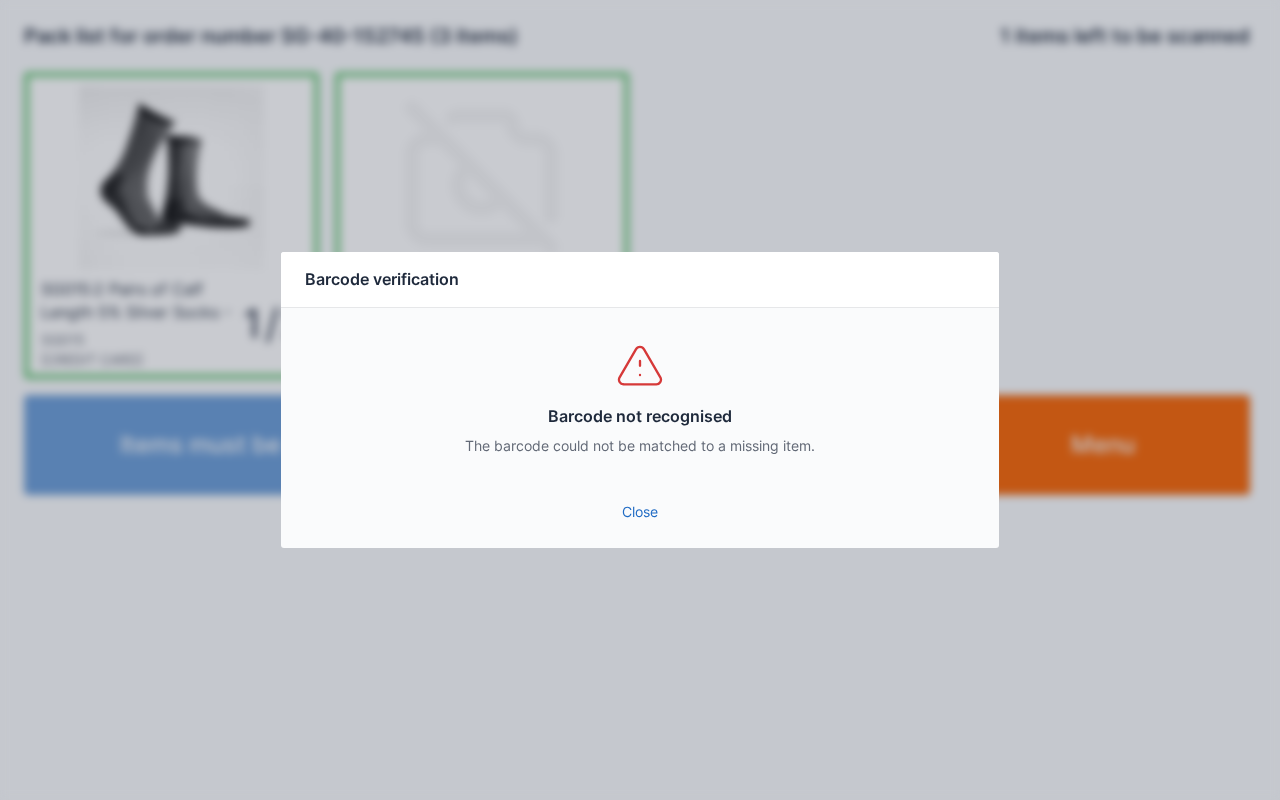 click on "Barcode not recognised The barcode could not be matched to a missing item." at bounding box center (640, 398) 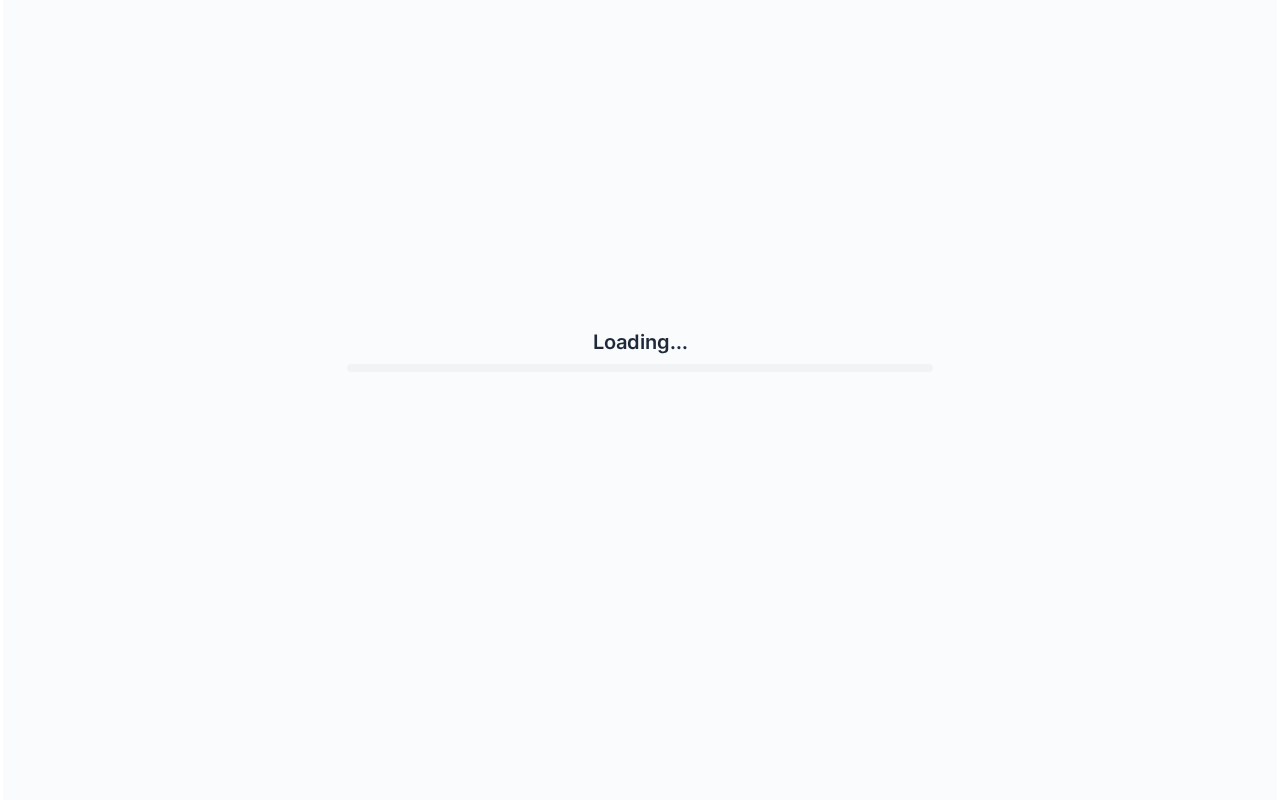 scroll, scrollTop: 0, scrollLeft: 0, axis: both 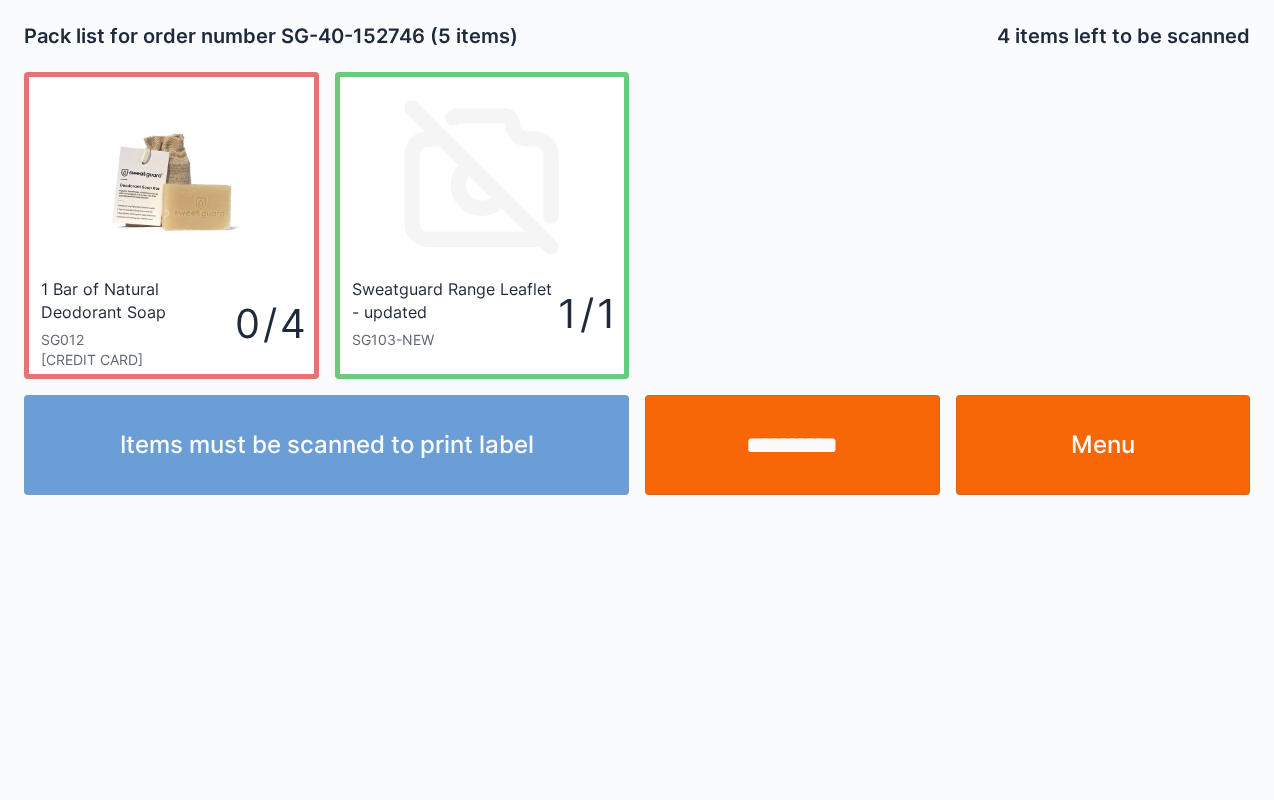 click on "**********" at bounding box center (792, 445) 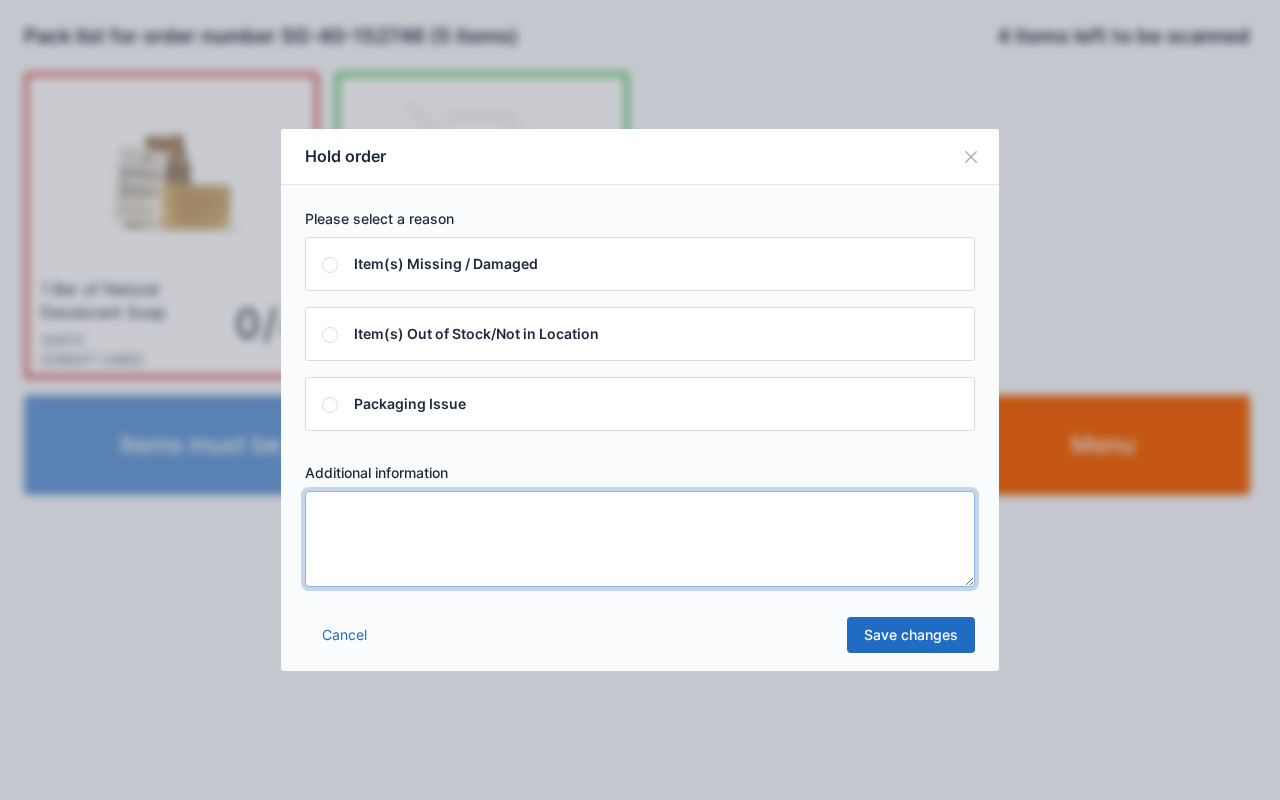 click at bounding box center (640, 539) 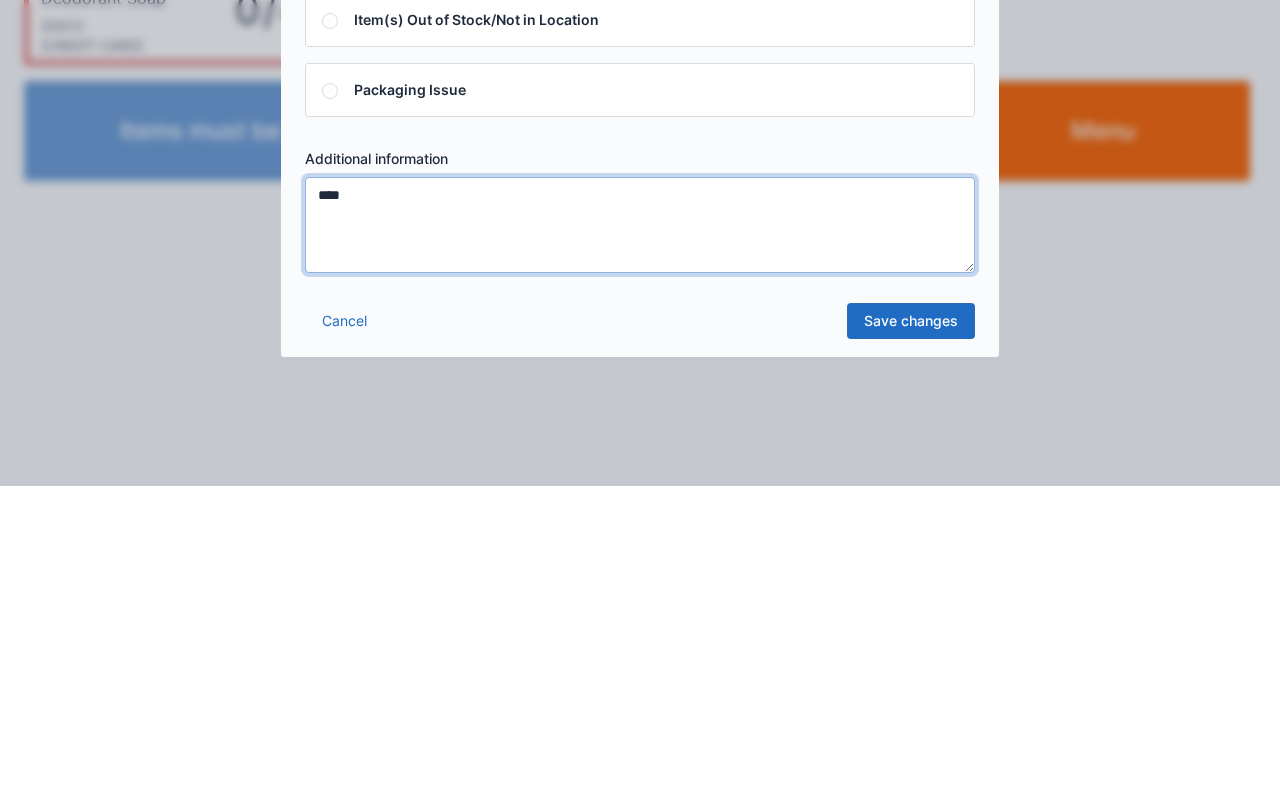 type on "****" 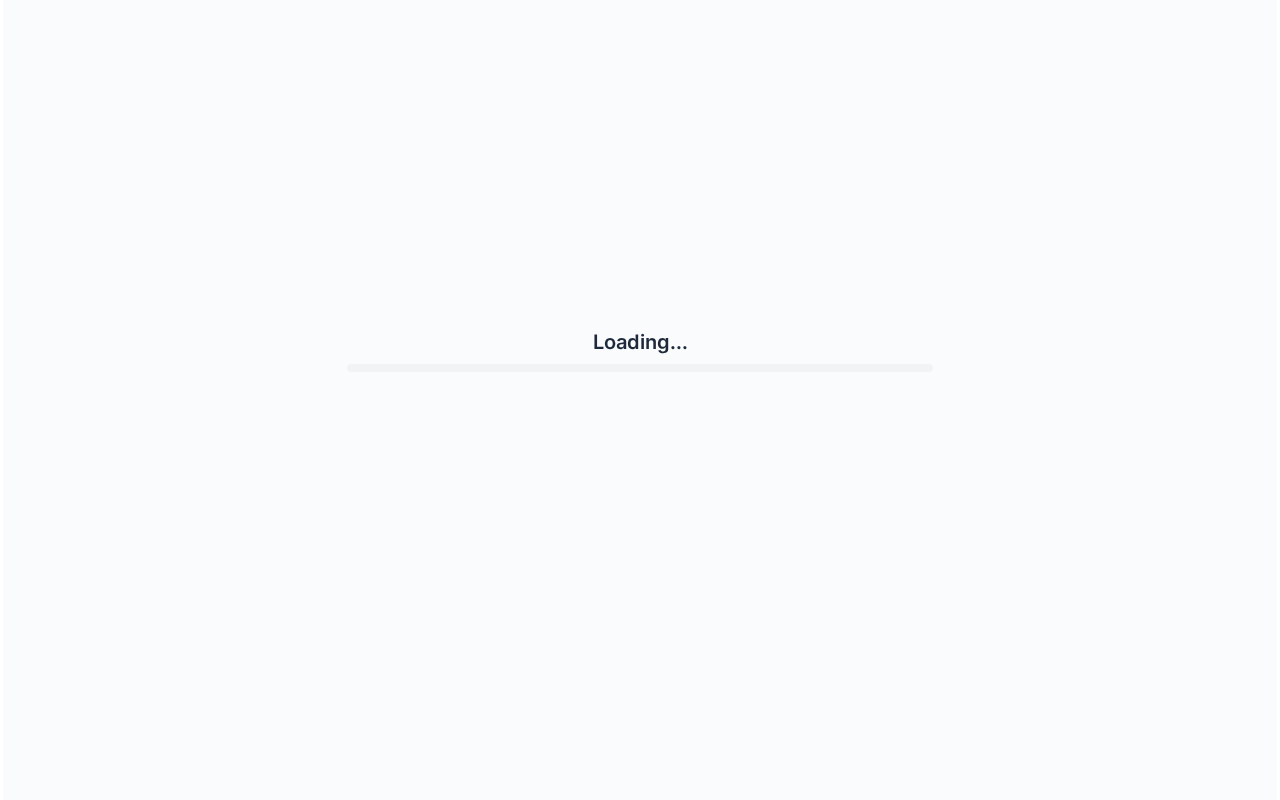 scroll, scrollTop: 0, scrollLeft: 0, axis: both 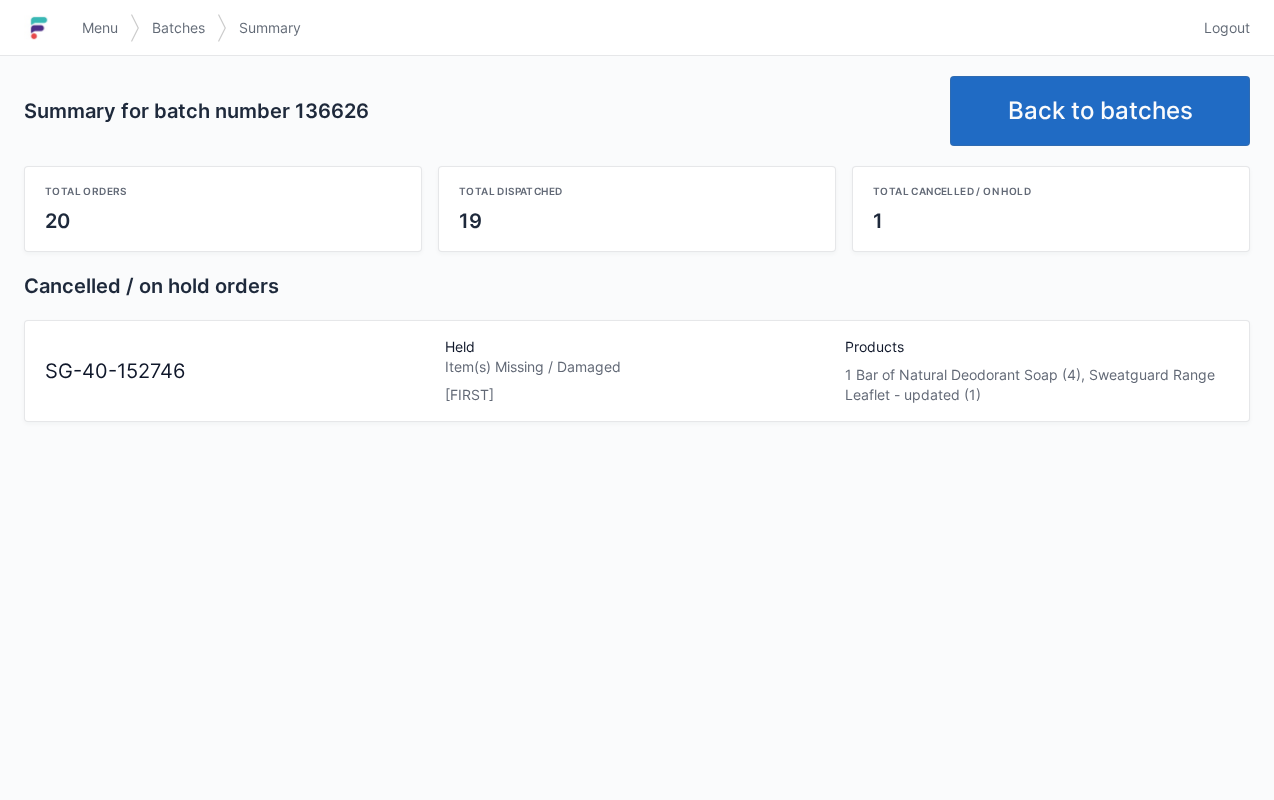 click on "Back to batches" at bounding box center (1100, 111) 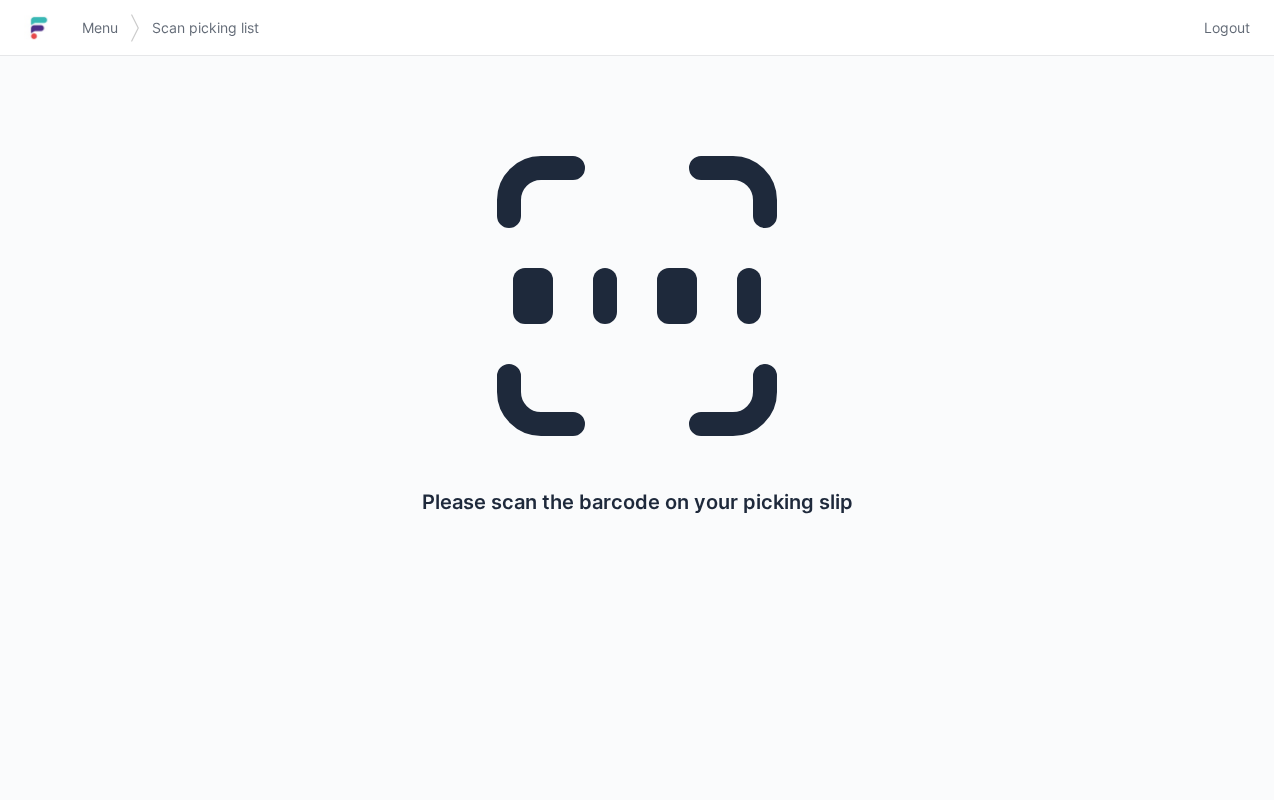 scroll, scrollTop: 0, scrollLeft: 0, axis: both 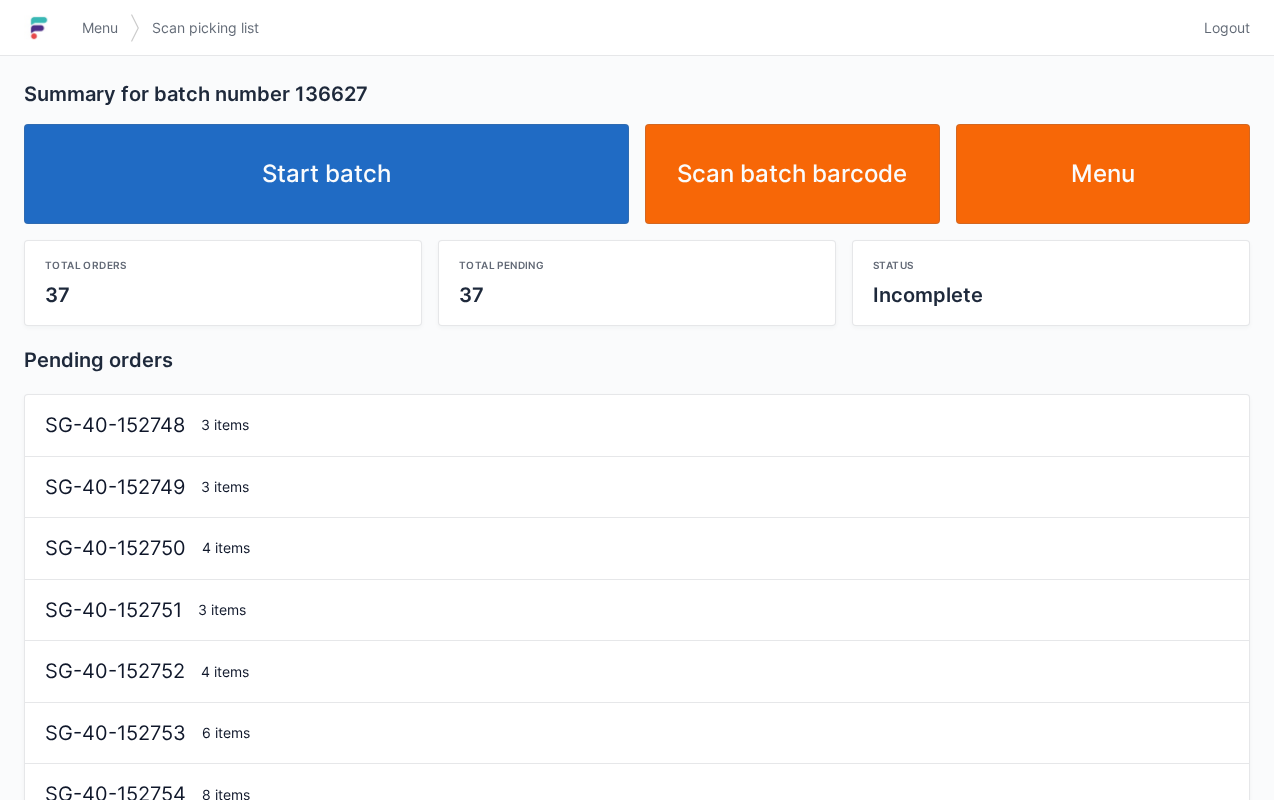 click on "Start batch" at bounding box center (326, 174) 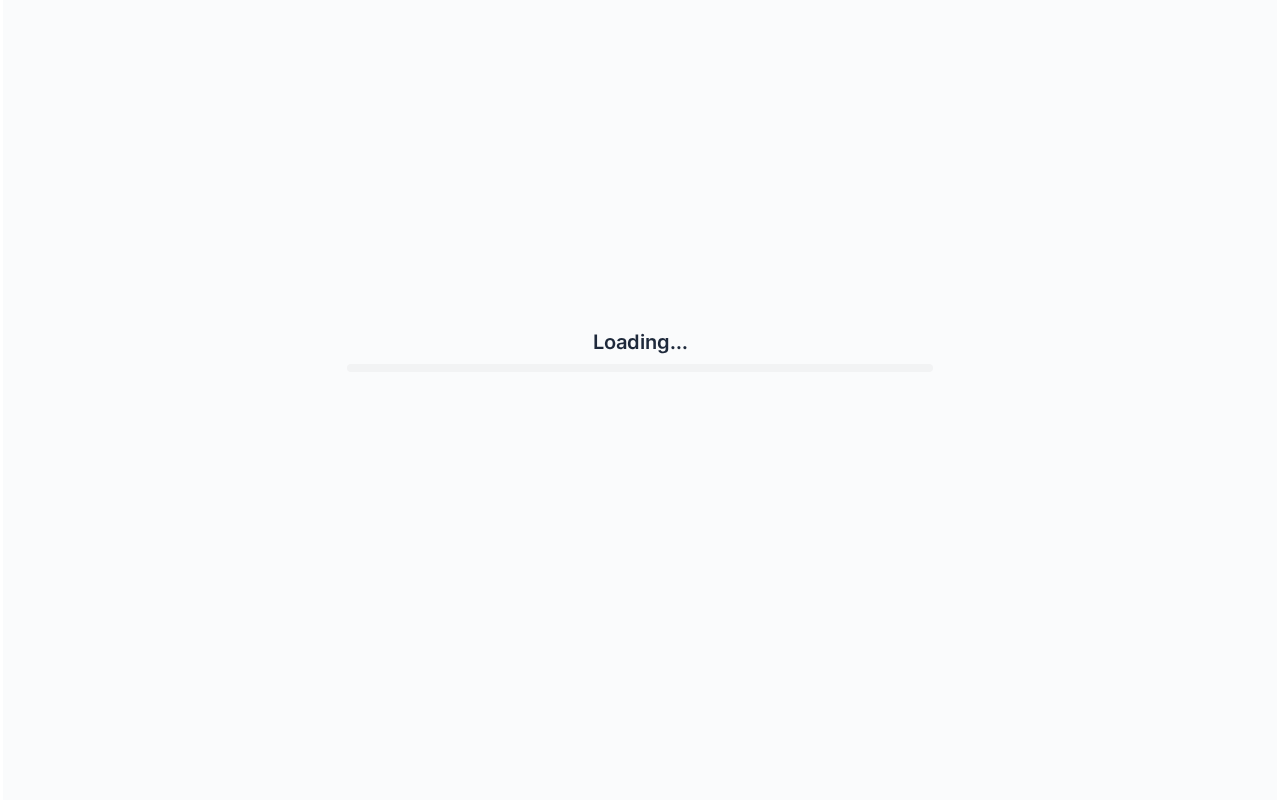 scroll, scrollTop: 0, scrollLeft: 0, axis: both 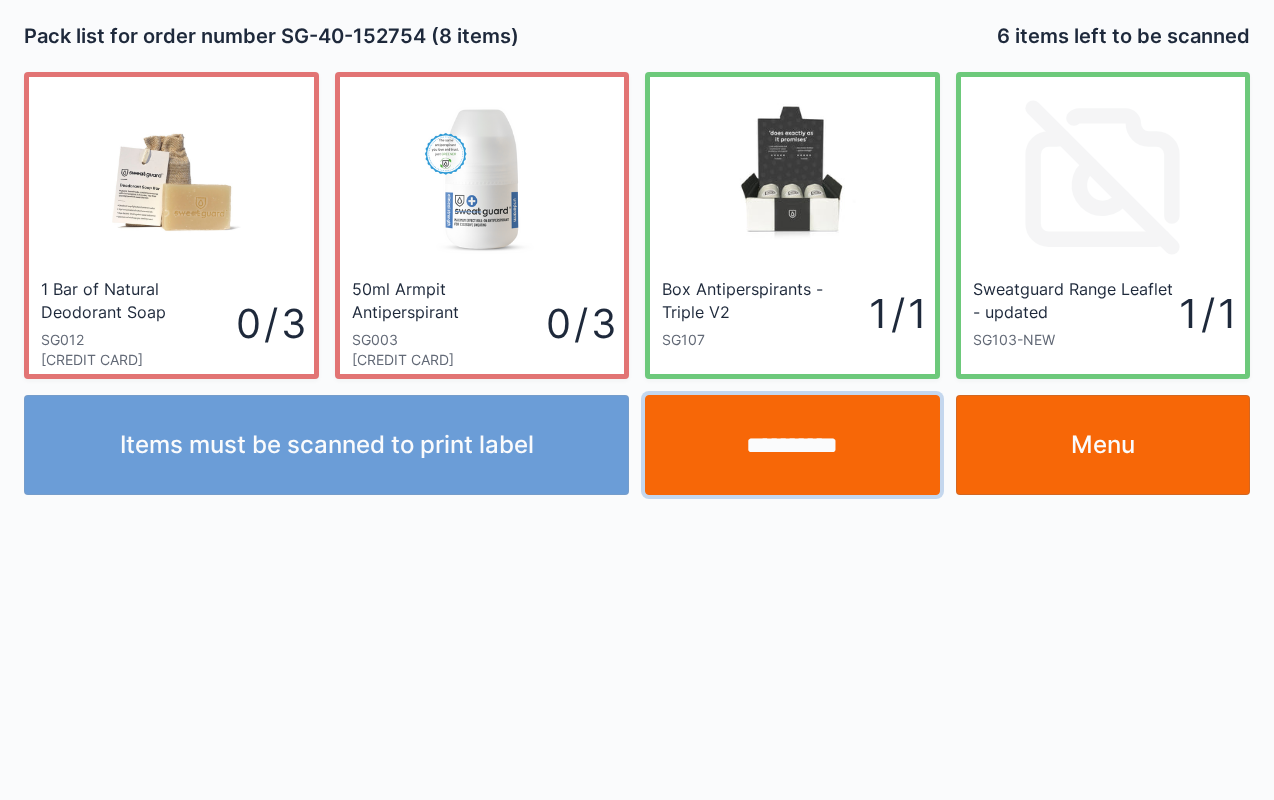 click on "**********" at bounding box center (792, 445) 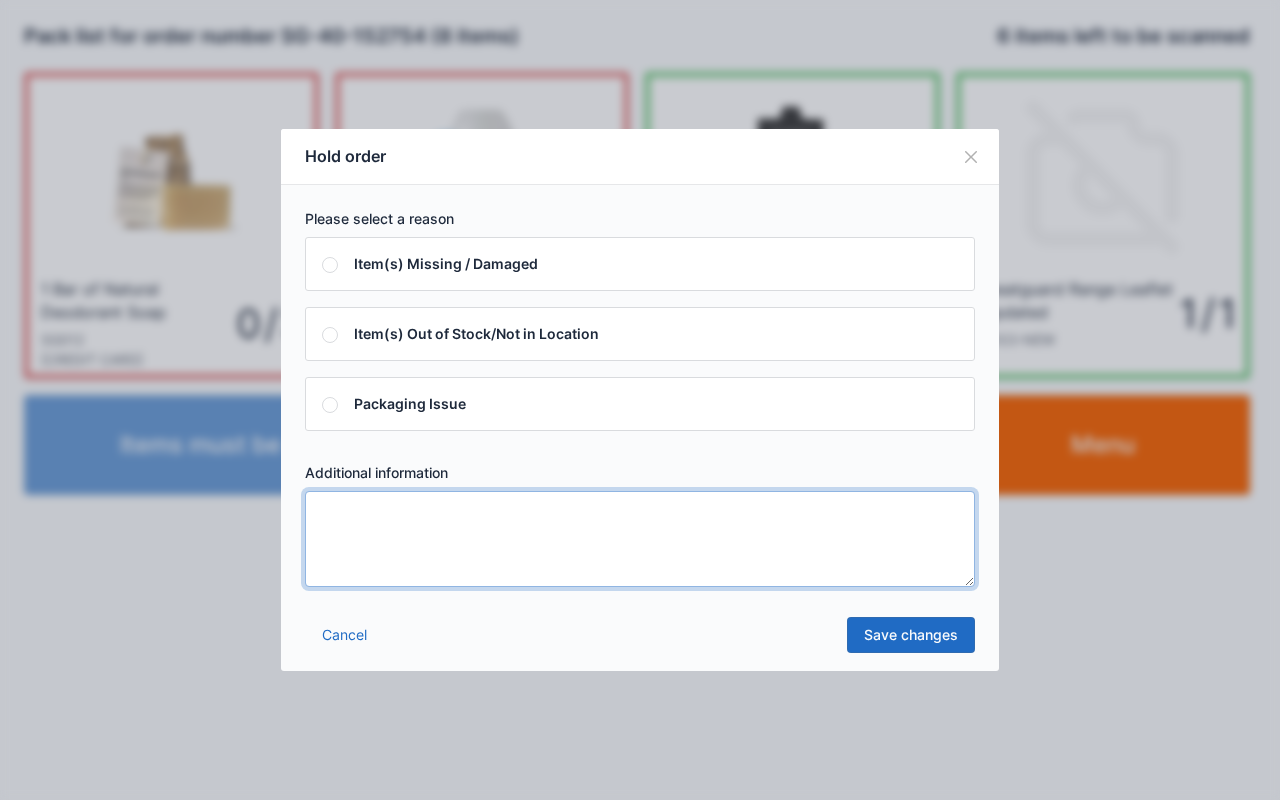 click at bounding box center [640, 539] 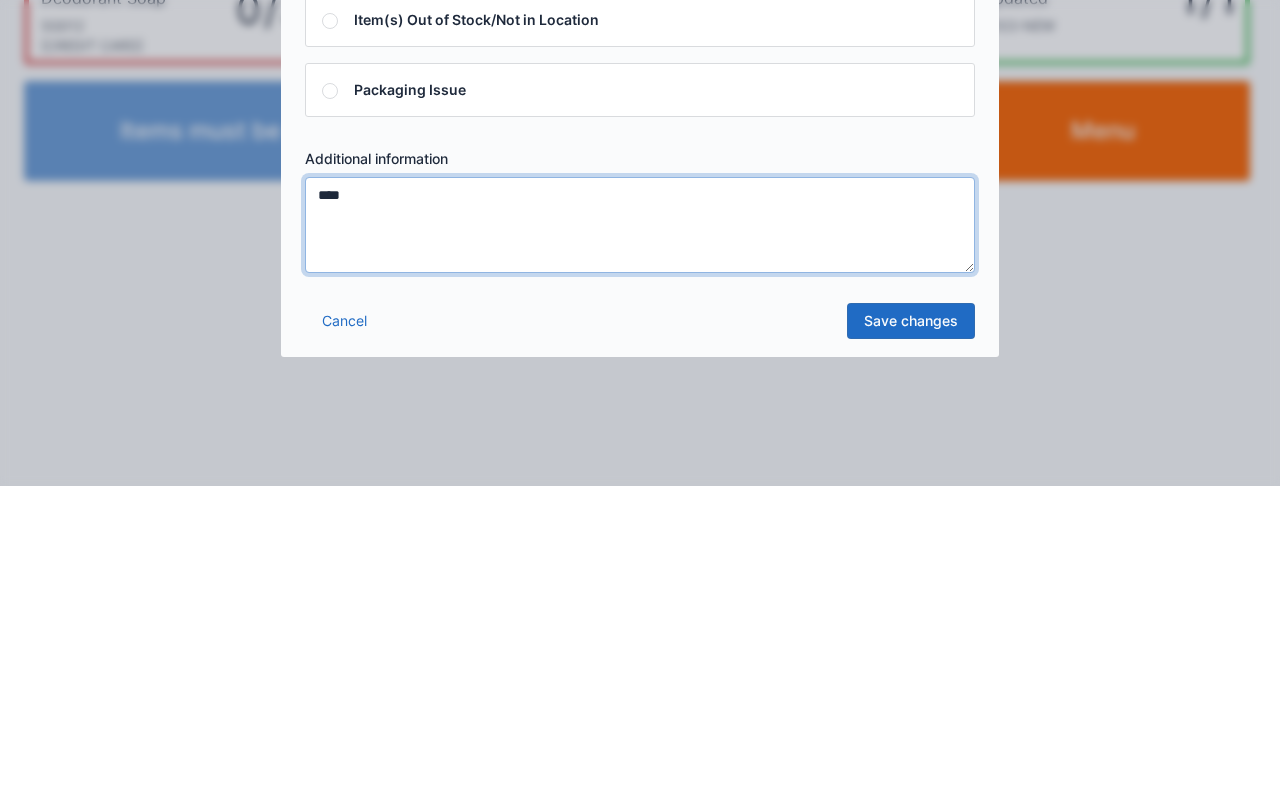 type on "****" 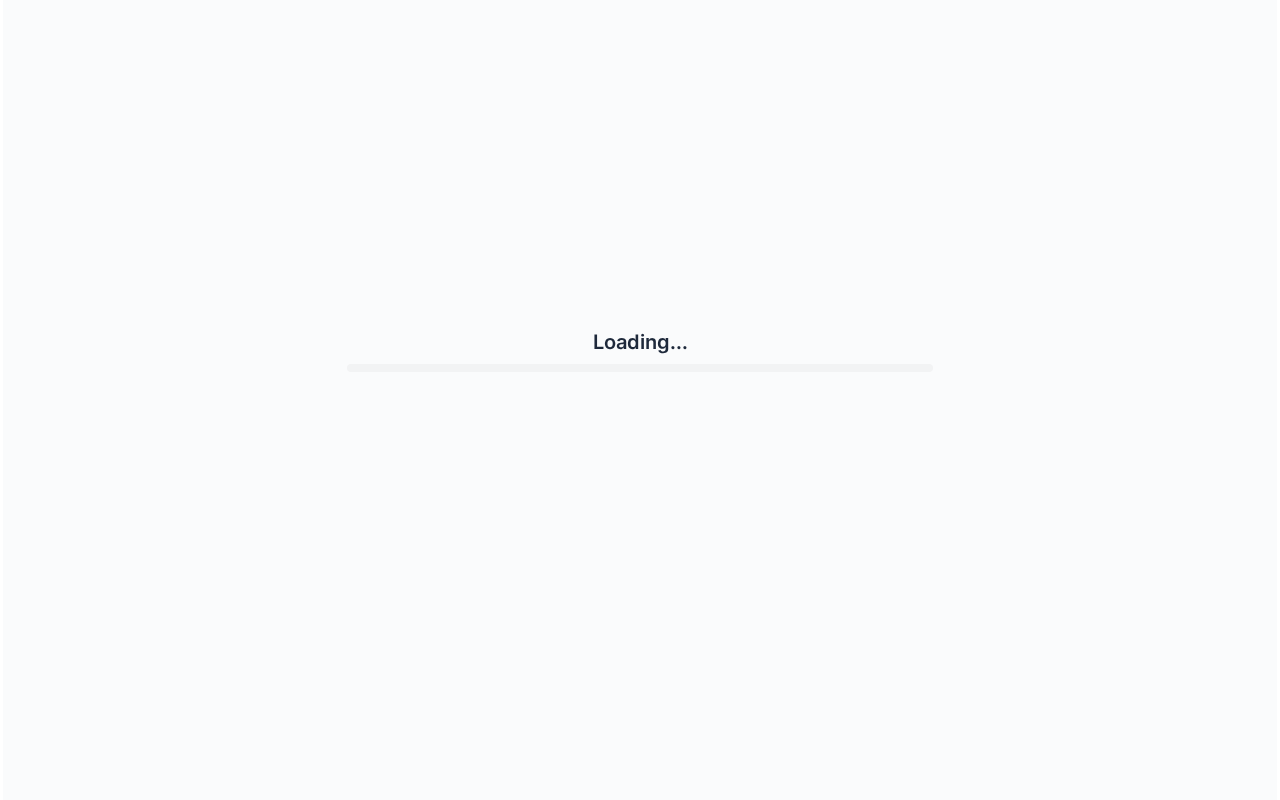 scroll, scrollTop: 0, scrollLeft: 0, axis: both 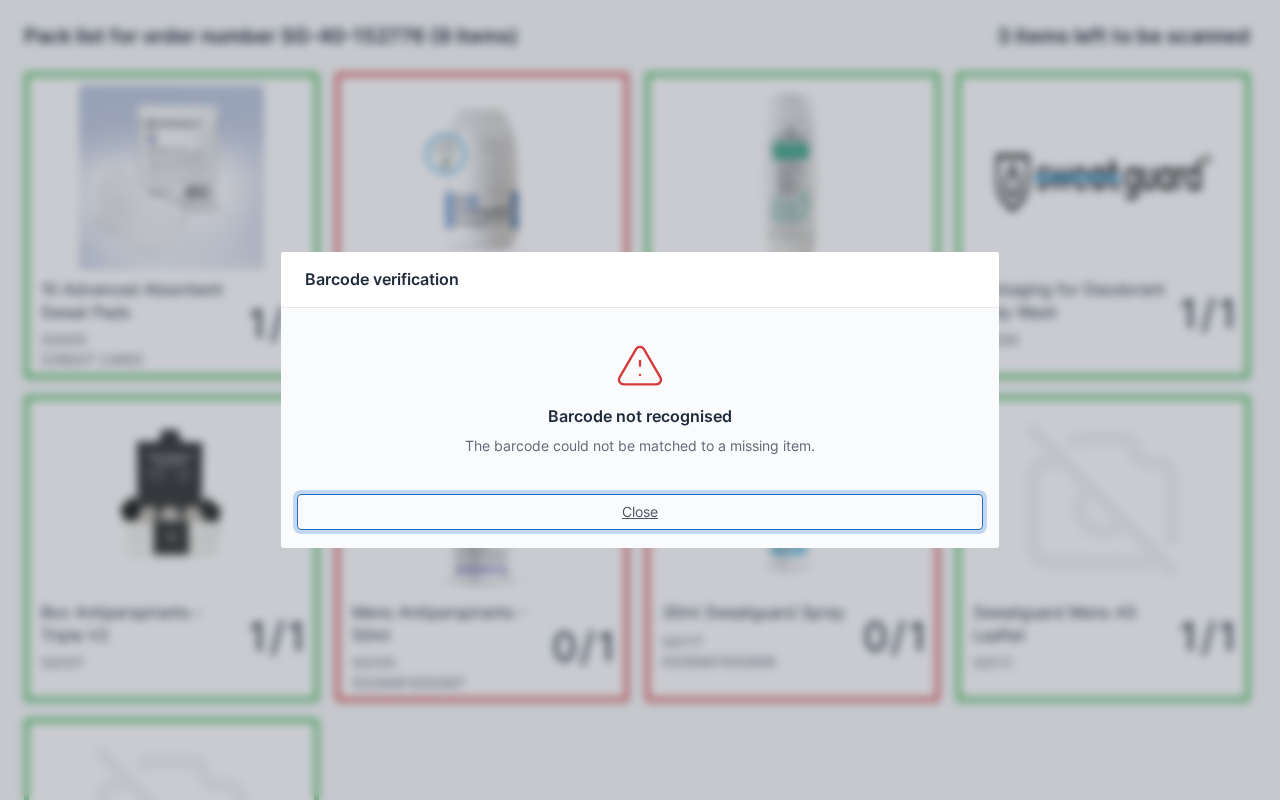 click on "Close" at bounding box center [640, 512] 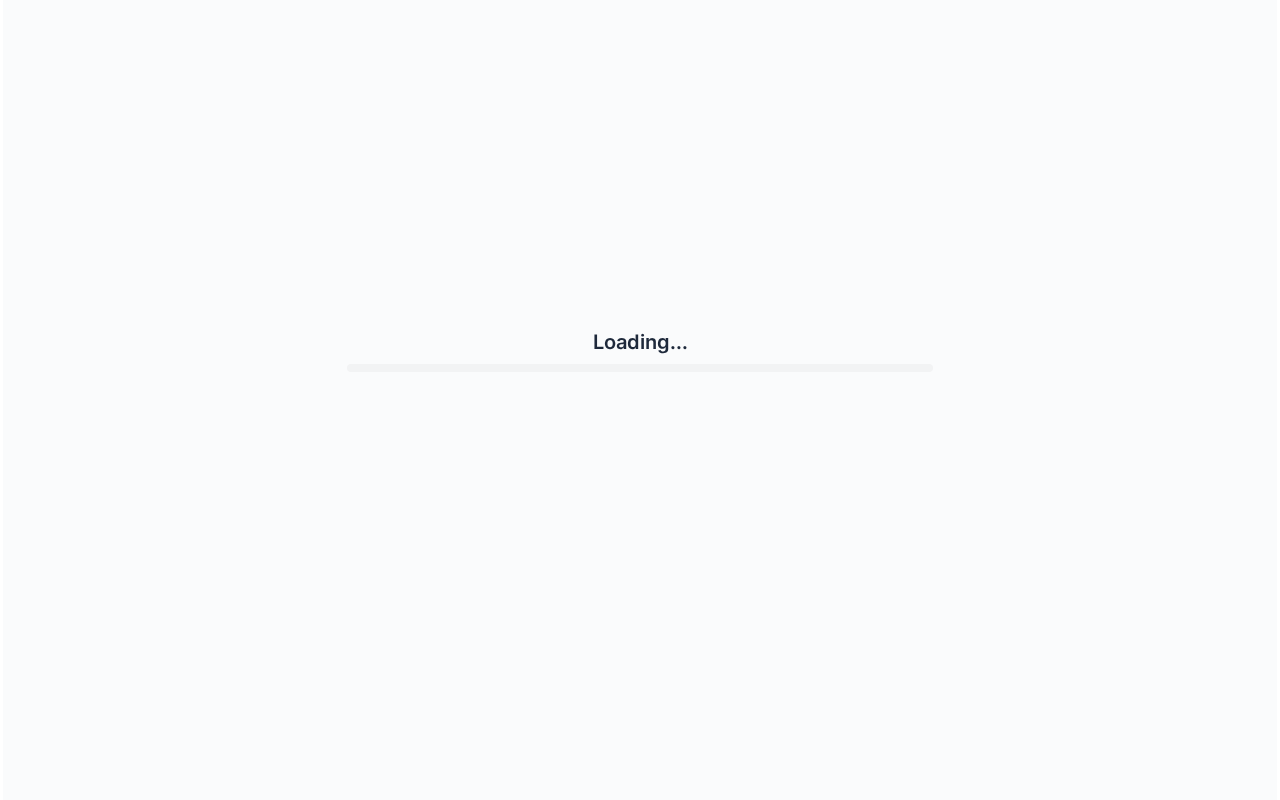 scroll, scrollTop: 0, scrollLeft: 0, axis: both 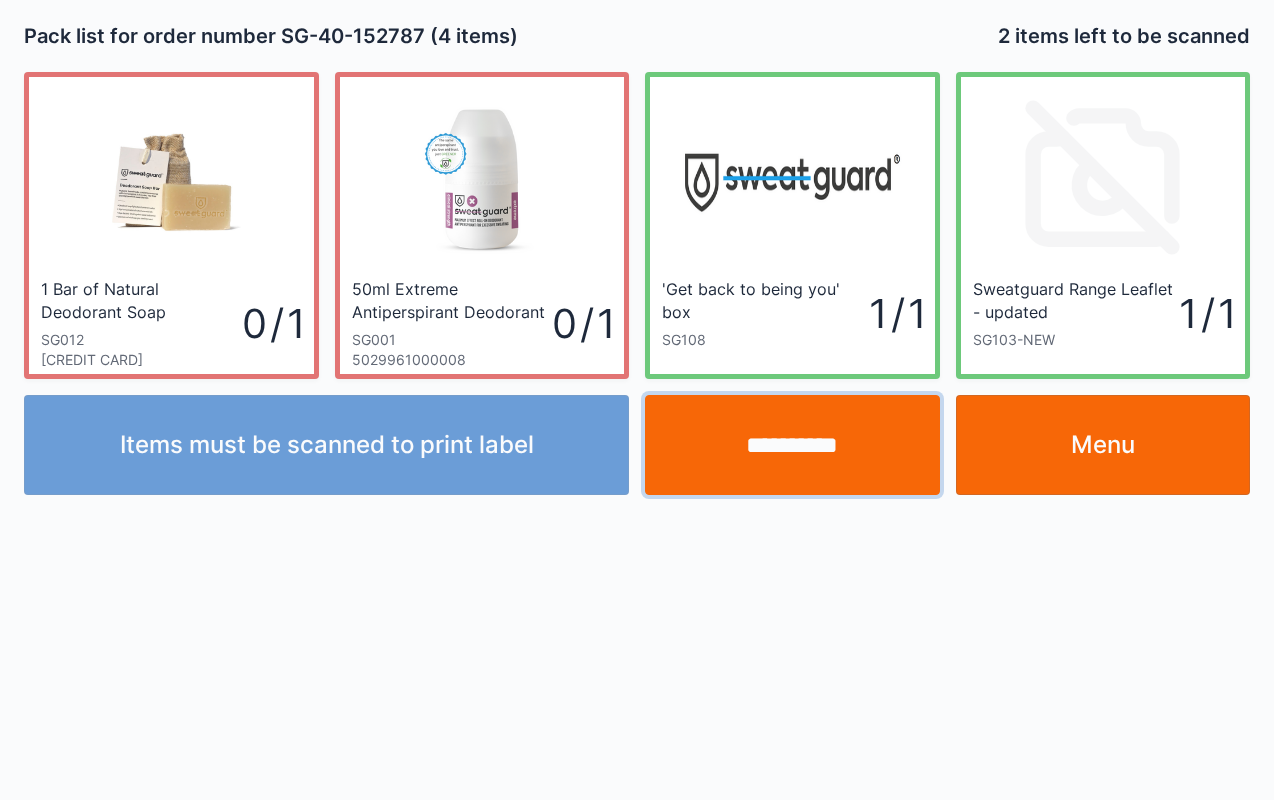 click on "**********" at bounding box center [792, 445] 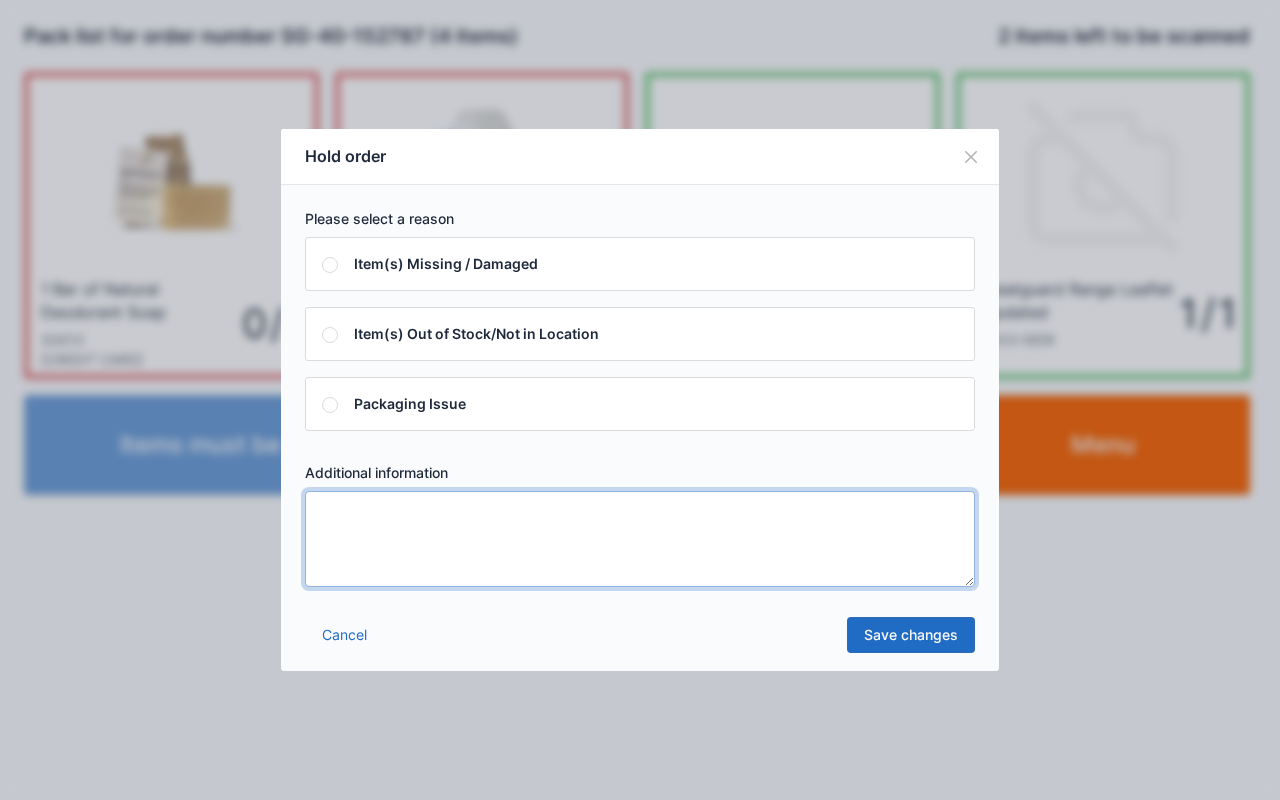 click at bounding box center (640, 539) 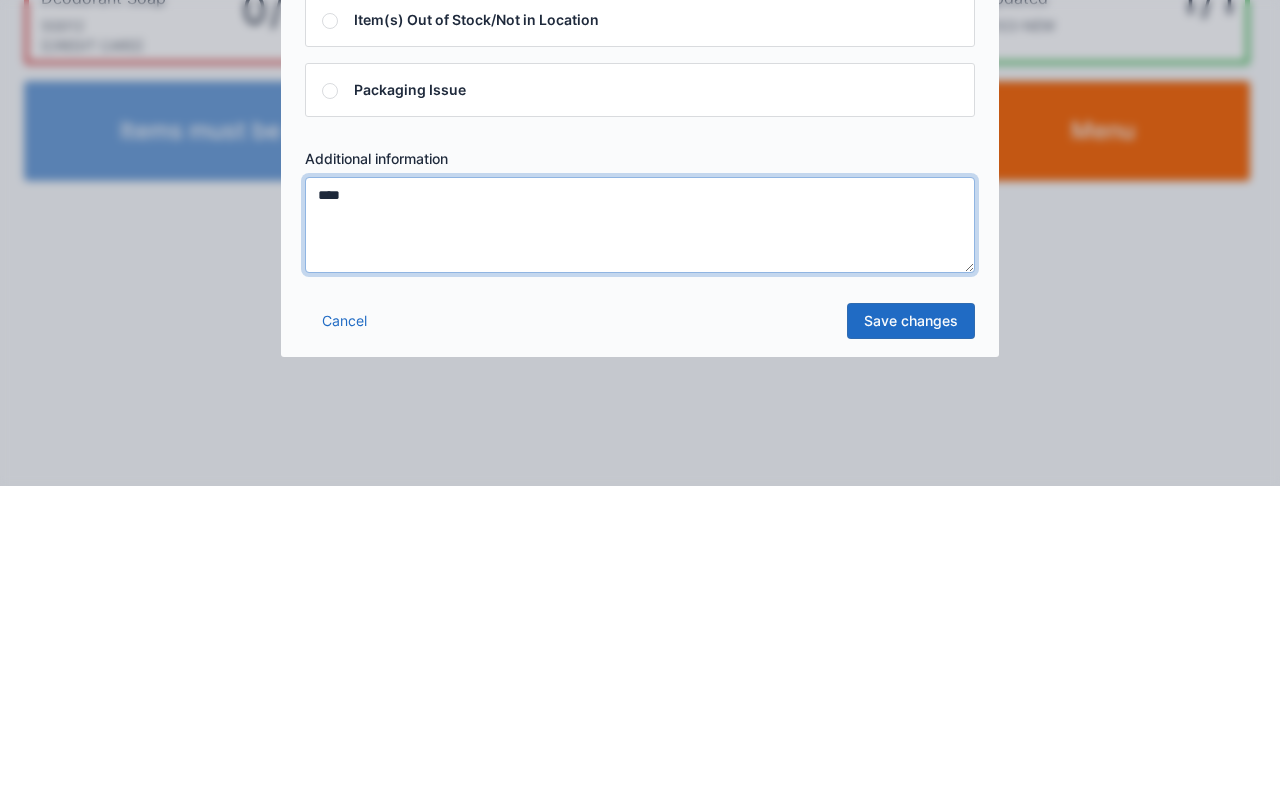 type on "****" 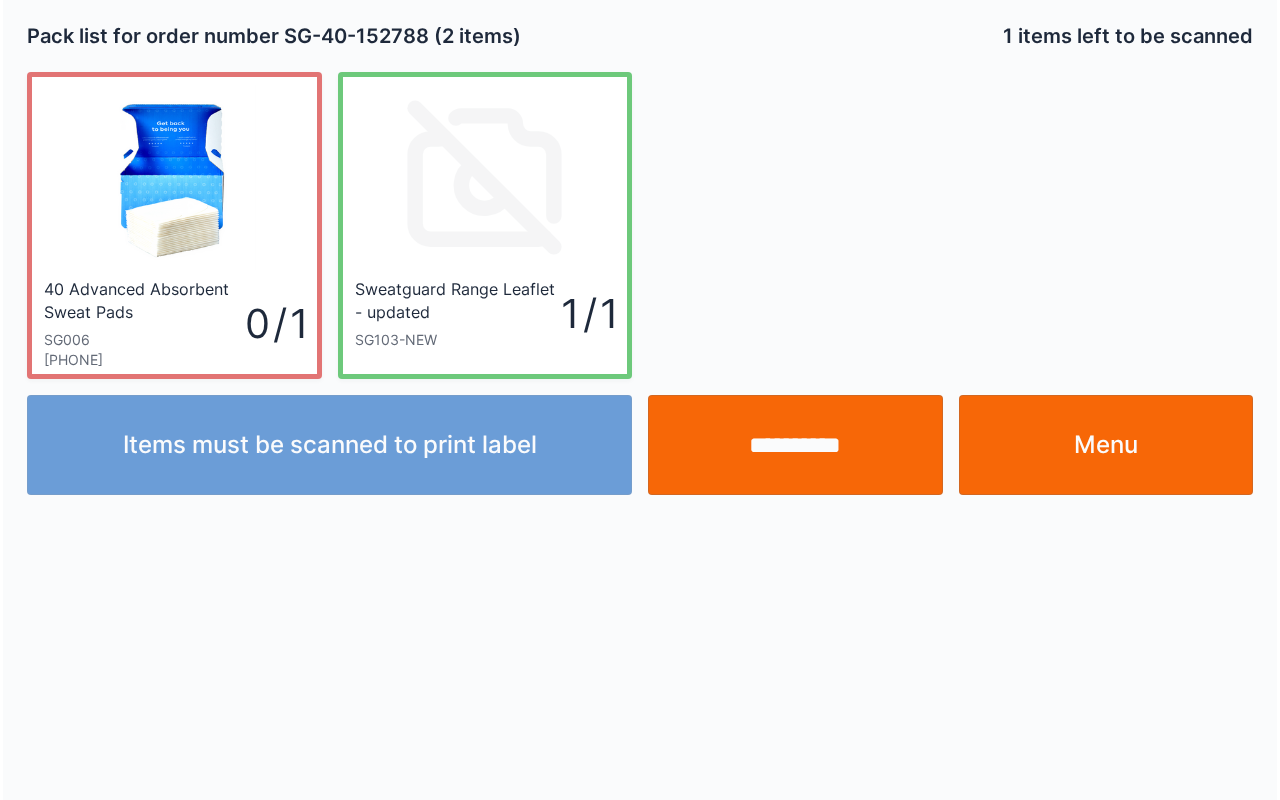 scroll, scrollTop: 0, scrollLeft: 0, axis: both 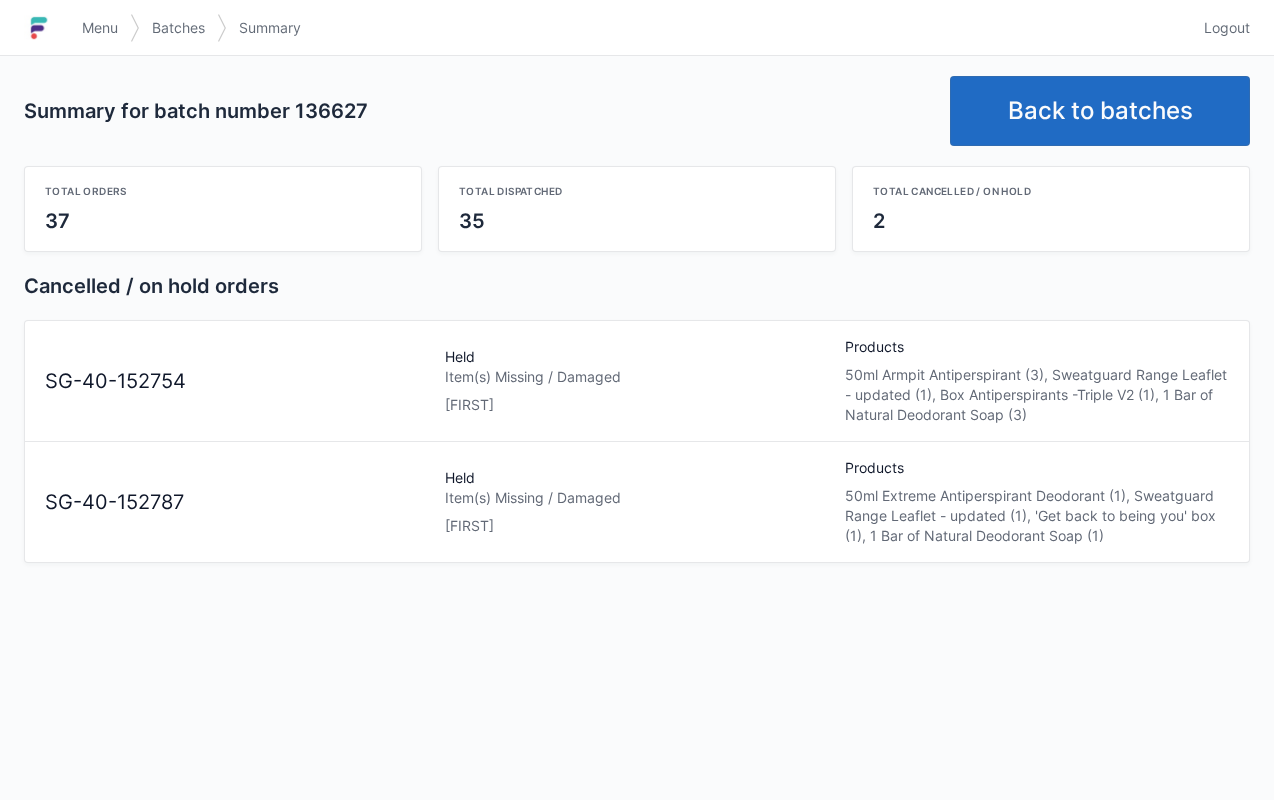 click on "Menu" at bounding box center [100, 28] 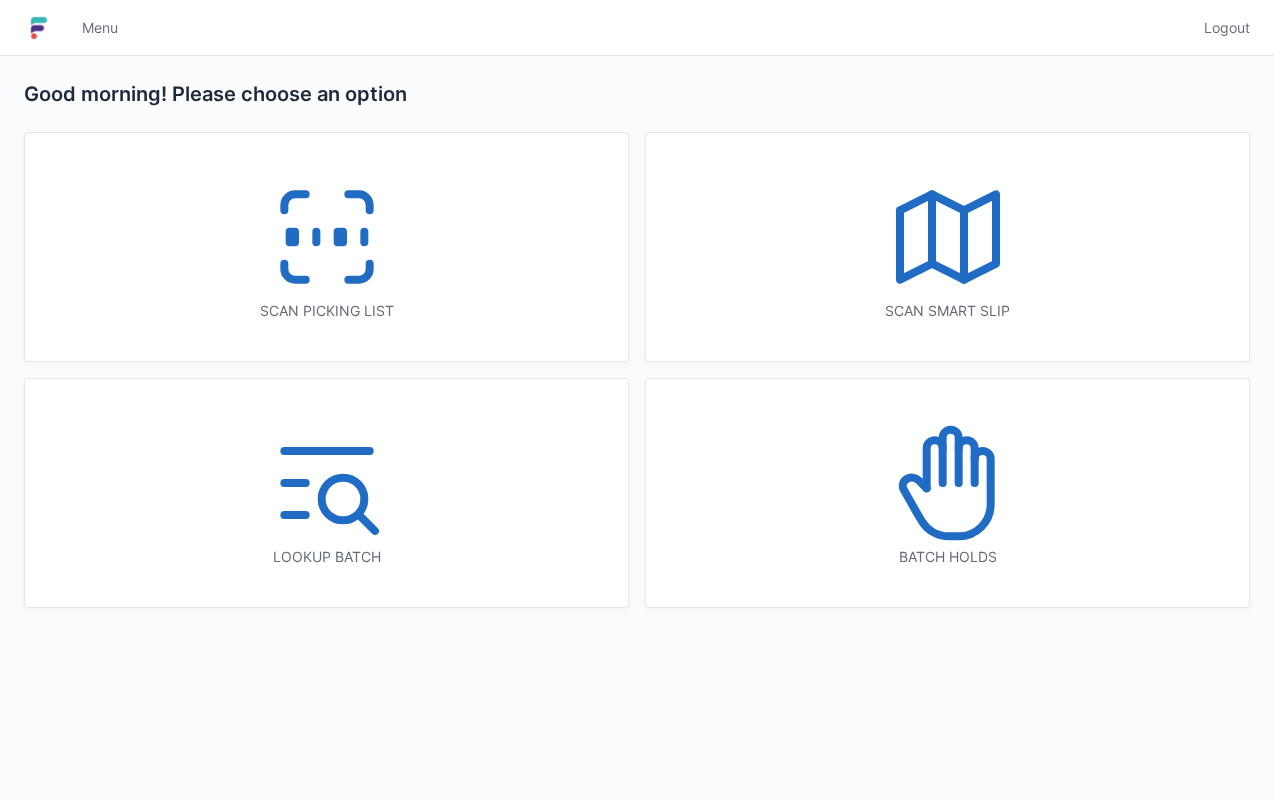 scroll, scrollTop: 0, scrollLeft: 0, axis: both 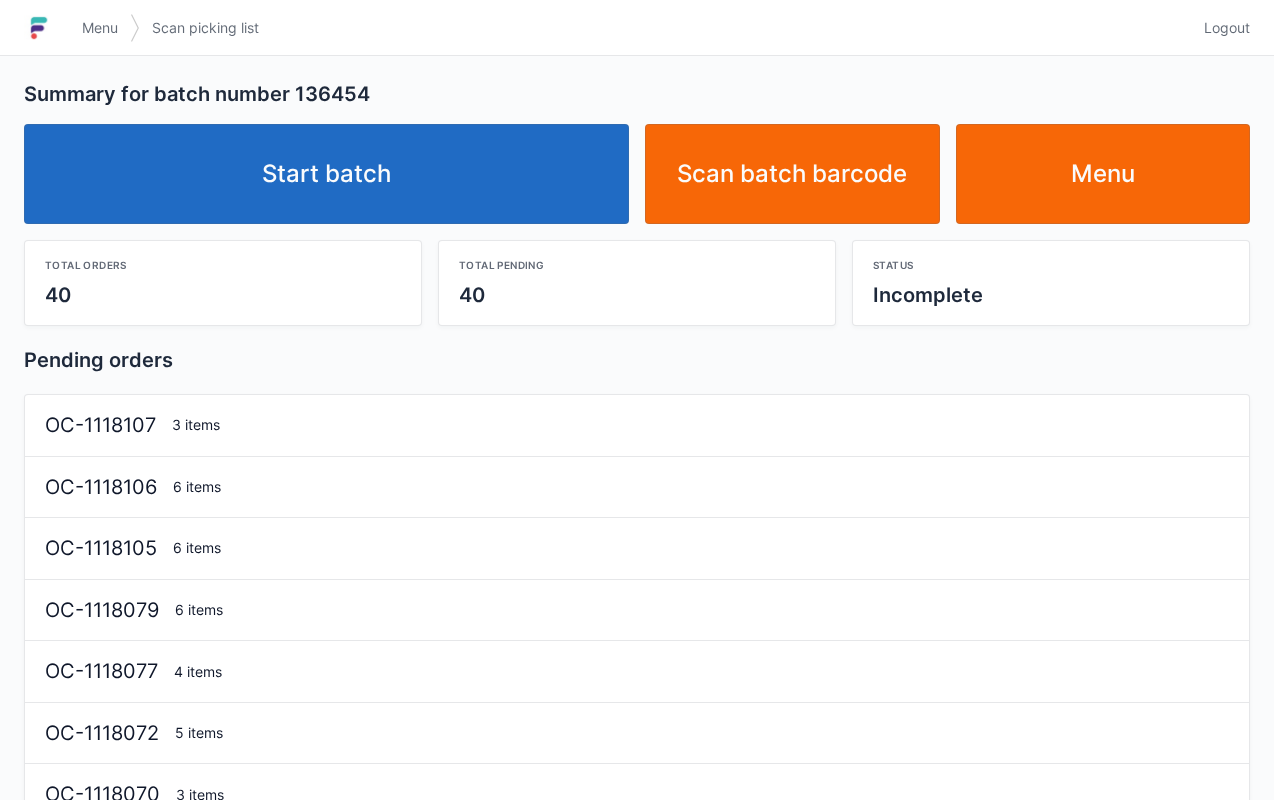 click on "Start batch" at bounding box center [326, 174] 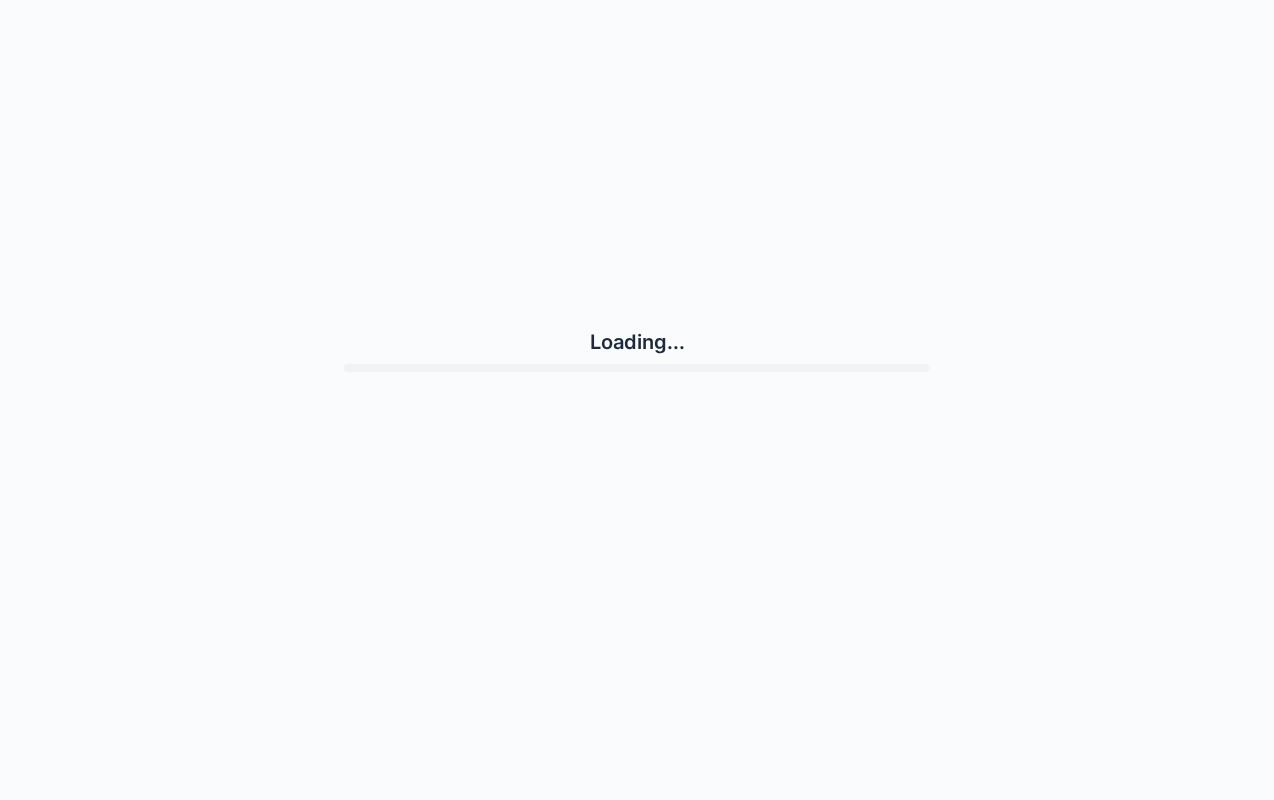 scroll, scrollTop: 0, scrollLeft: 0, axis: both 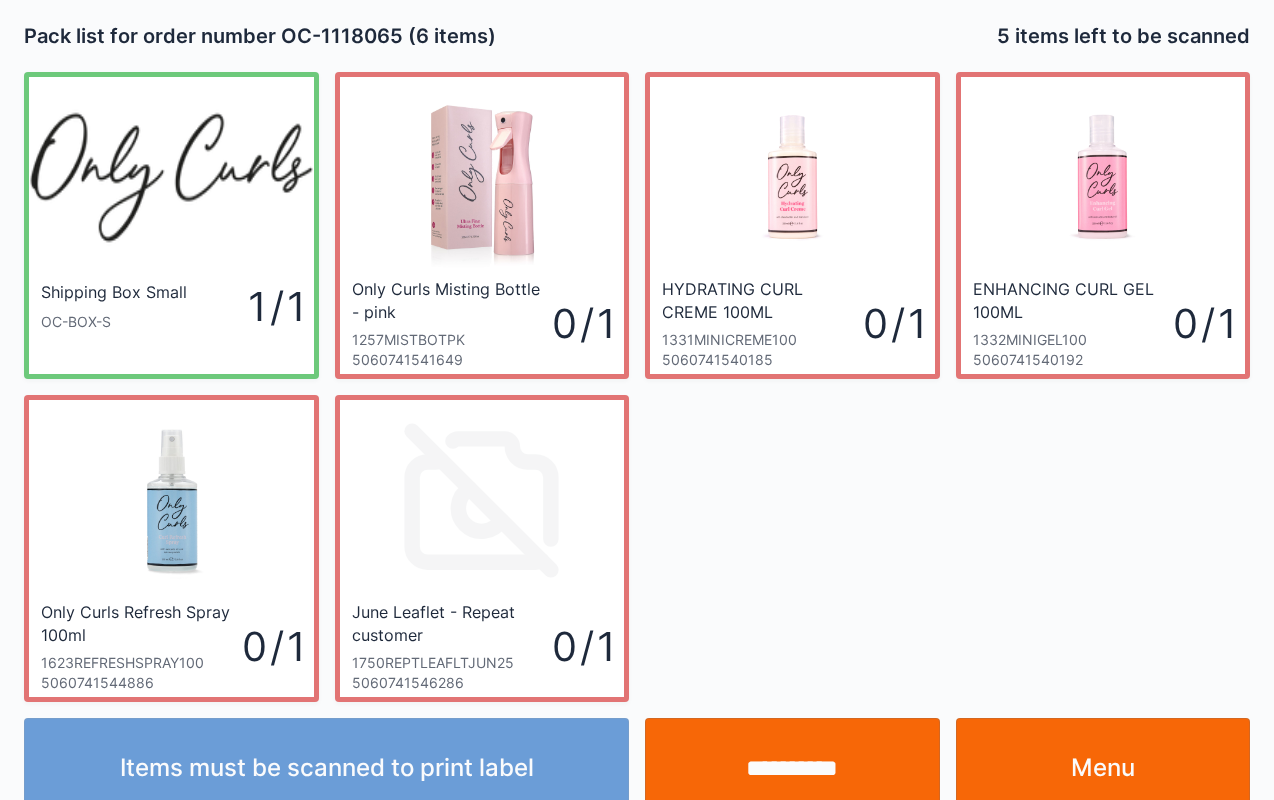 click on "Menu" at bounding box center (1103, 768) 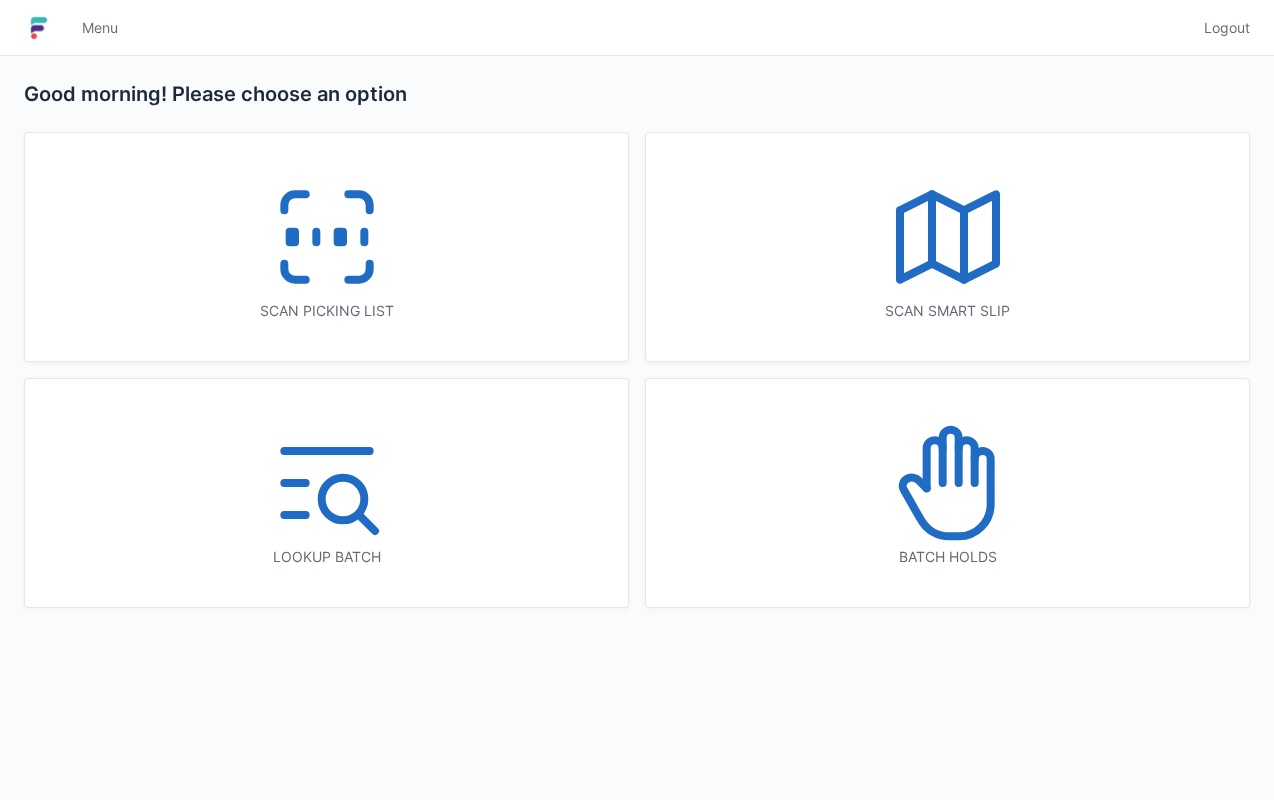 scroll, scrollTop: 0, scrollLeft: 0, axis: both 